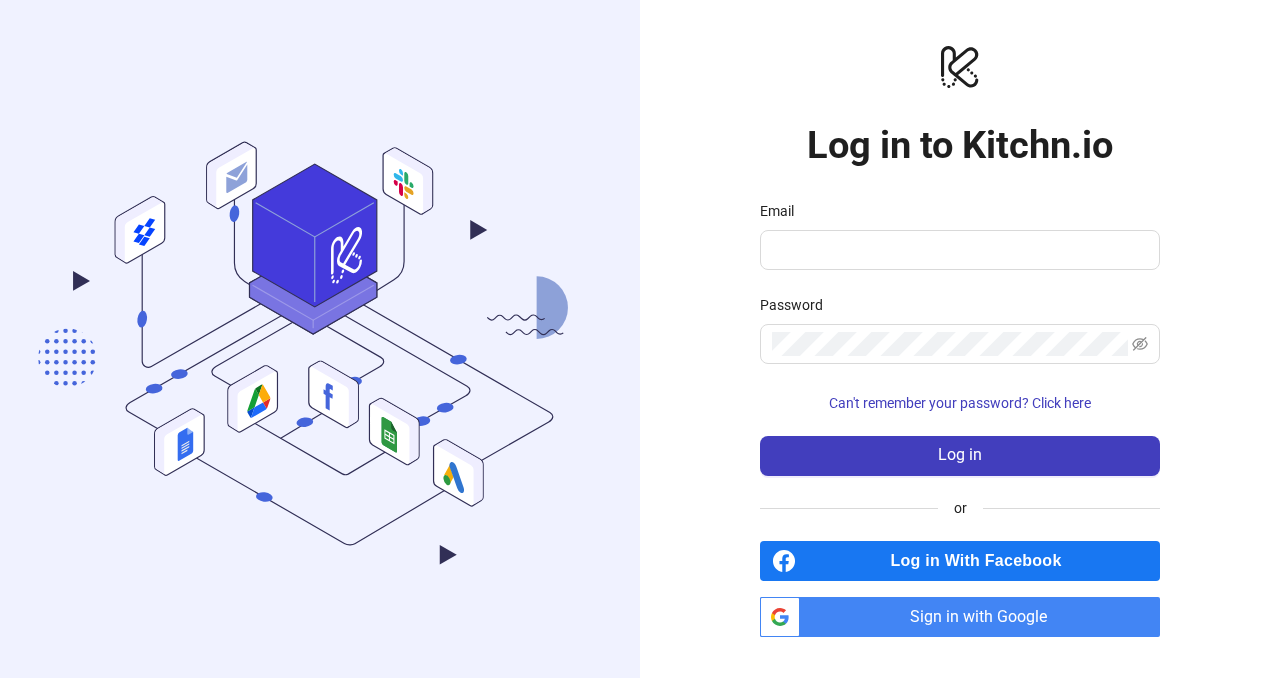 scroll, scrollTop: 0, scrollLeft: 0, axis: both 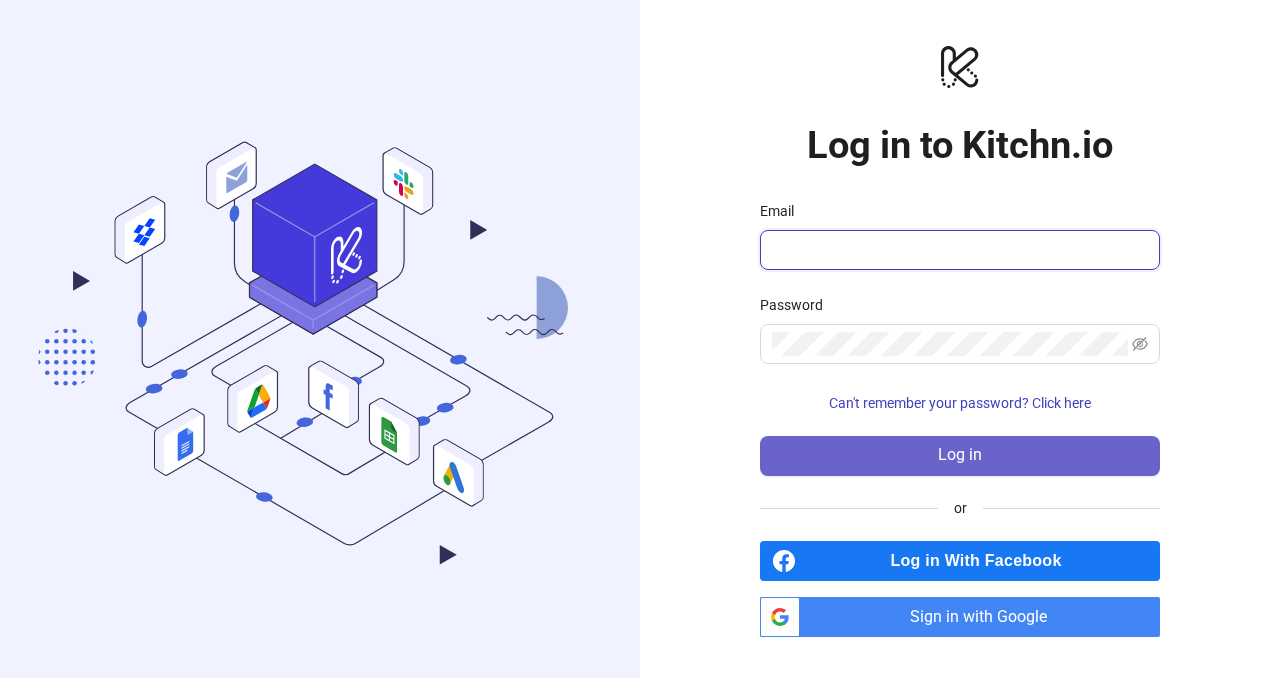 type on "**********" 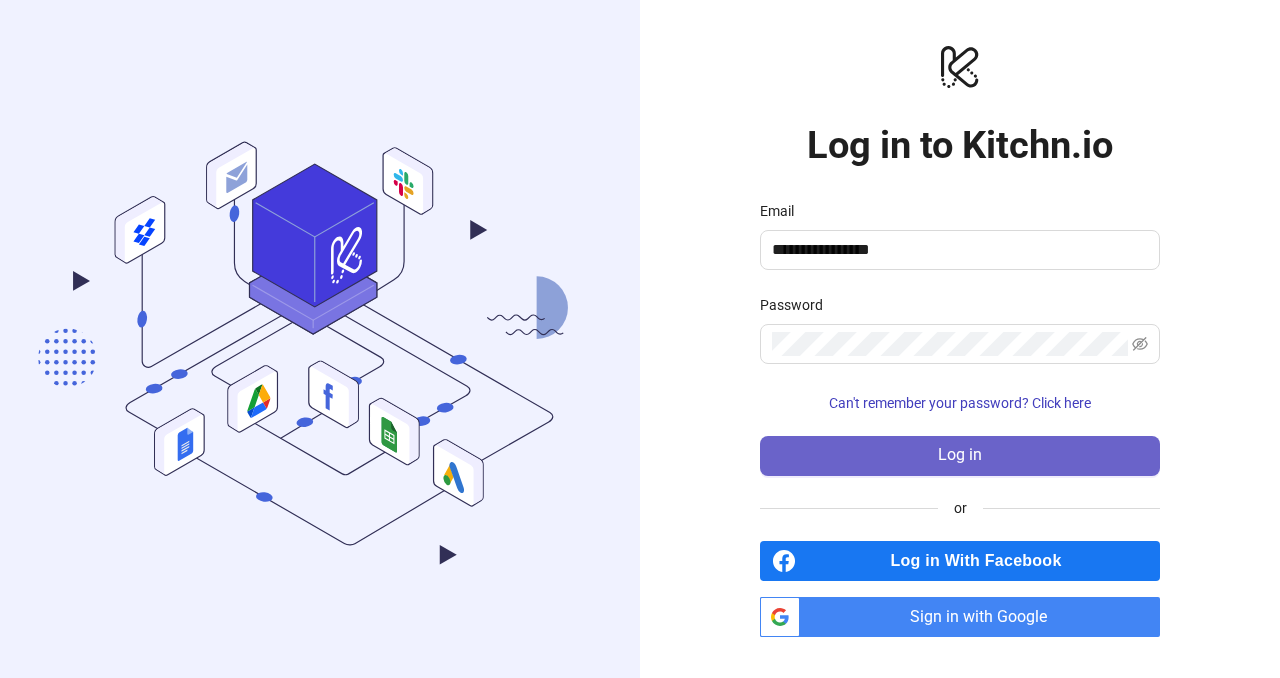 click on "Log in" at bounding box center [960, 456] 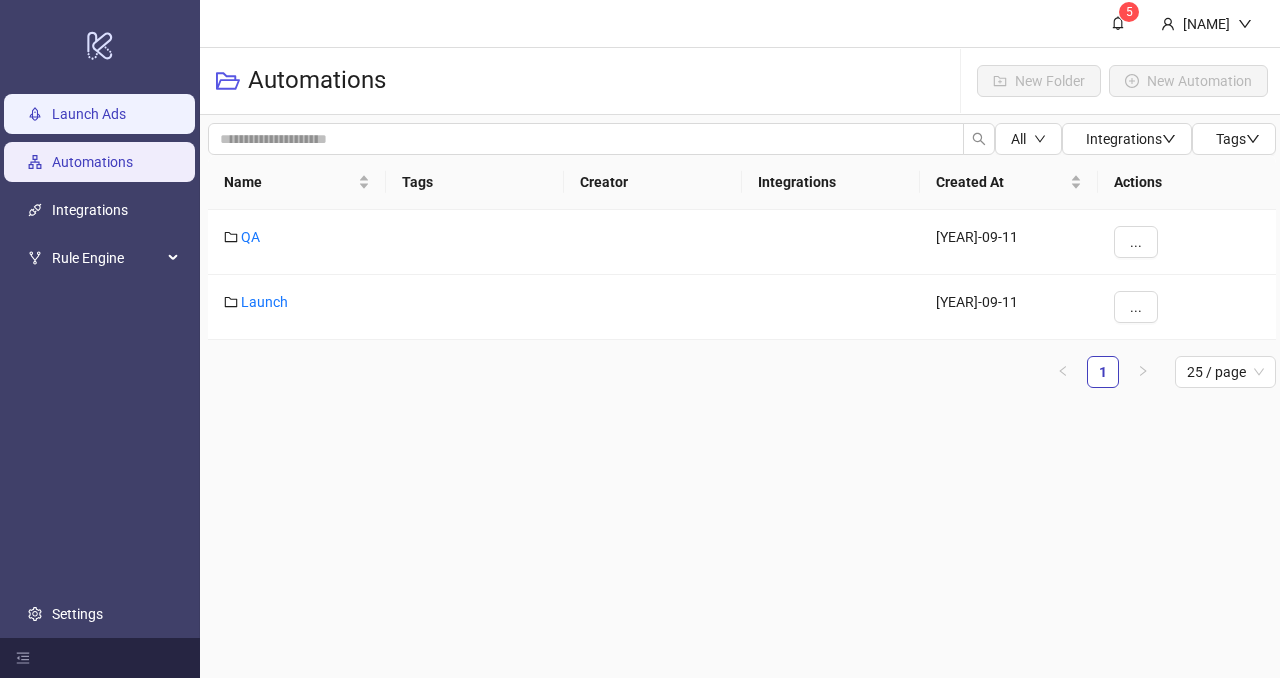 click on "Launch Ads" at bounding box center [89, 115] 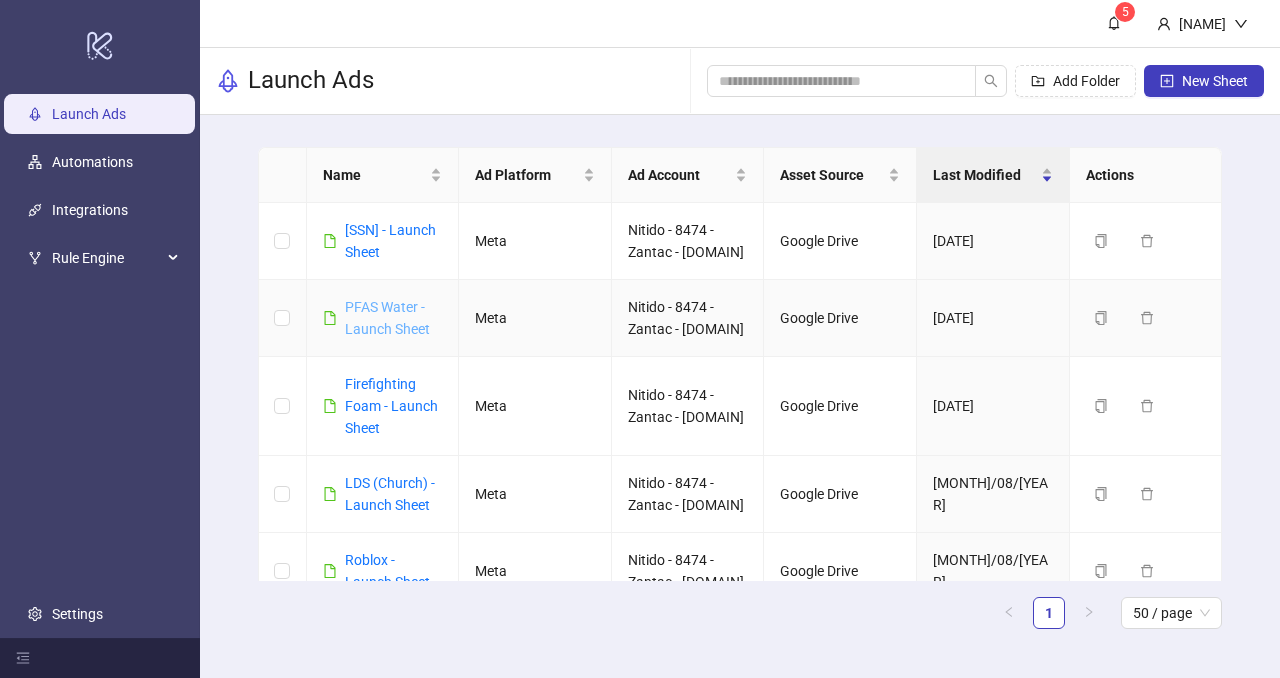 click on "PFAS Water - Launch Sheet" at bounding box center [387, 318] 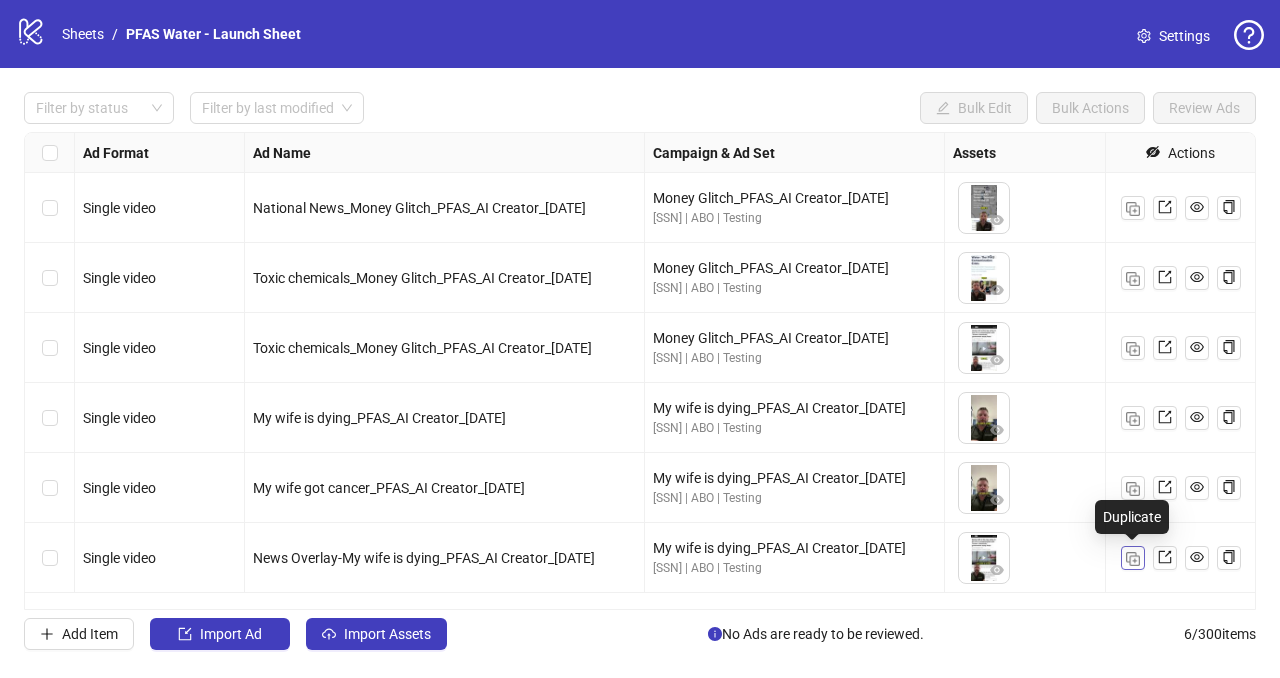 click at bounding box center [1133, 559] 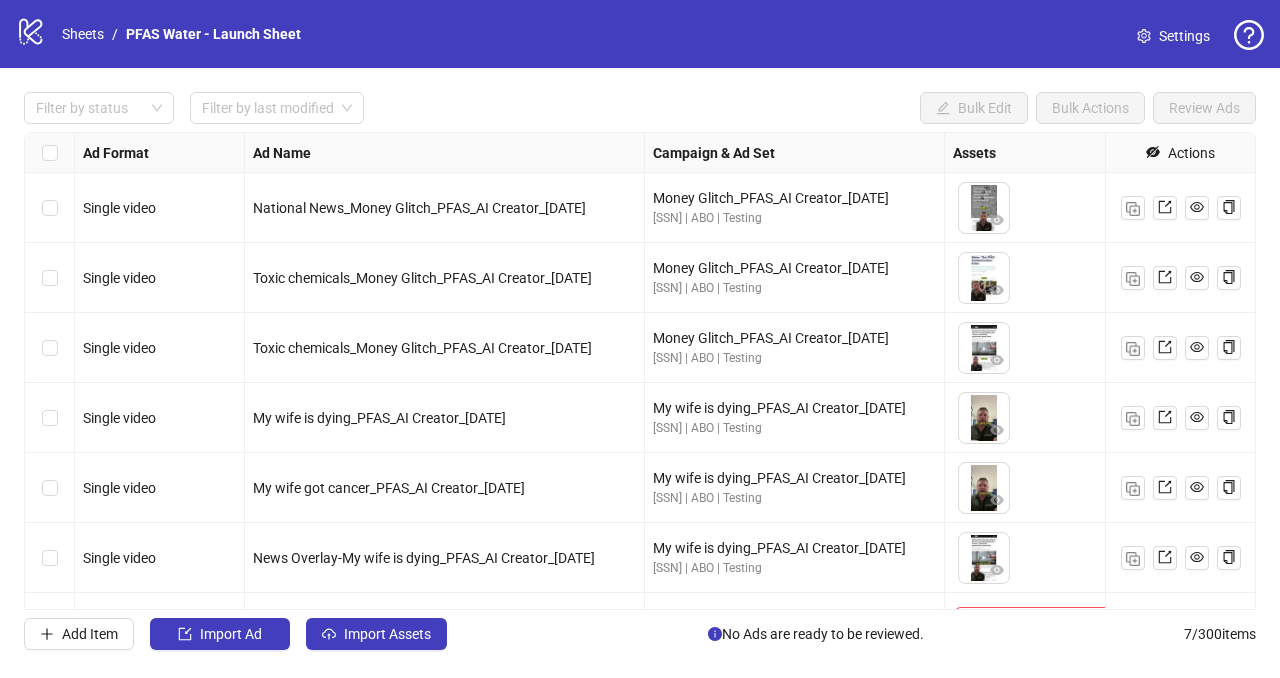 scroll, scrollTop: 54, scrollLeft: 0, axis: vertical 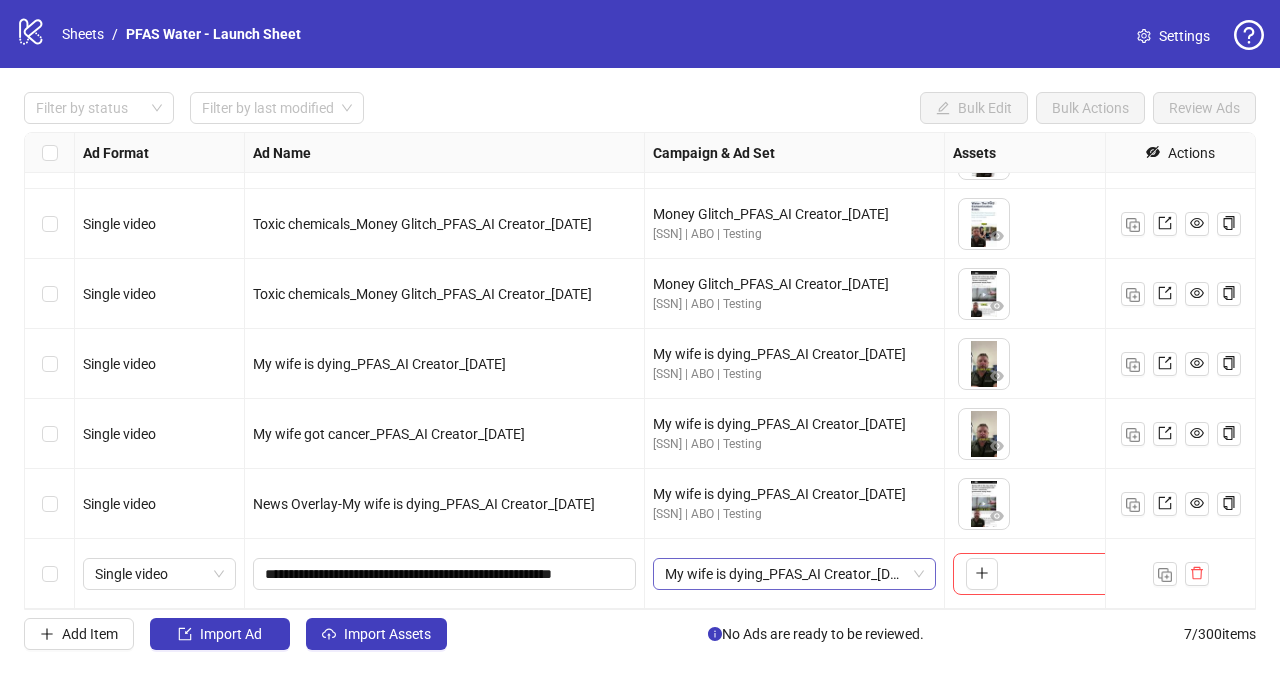 click on "My wife is dying_PFAS_AI Creator_[DATE]" at bounding box center (794, 574) 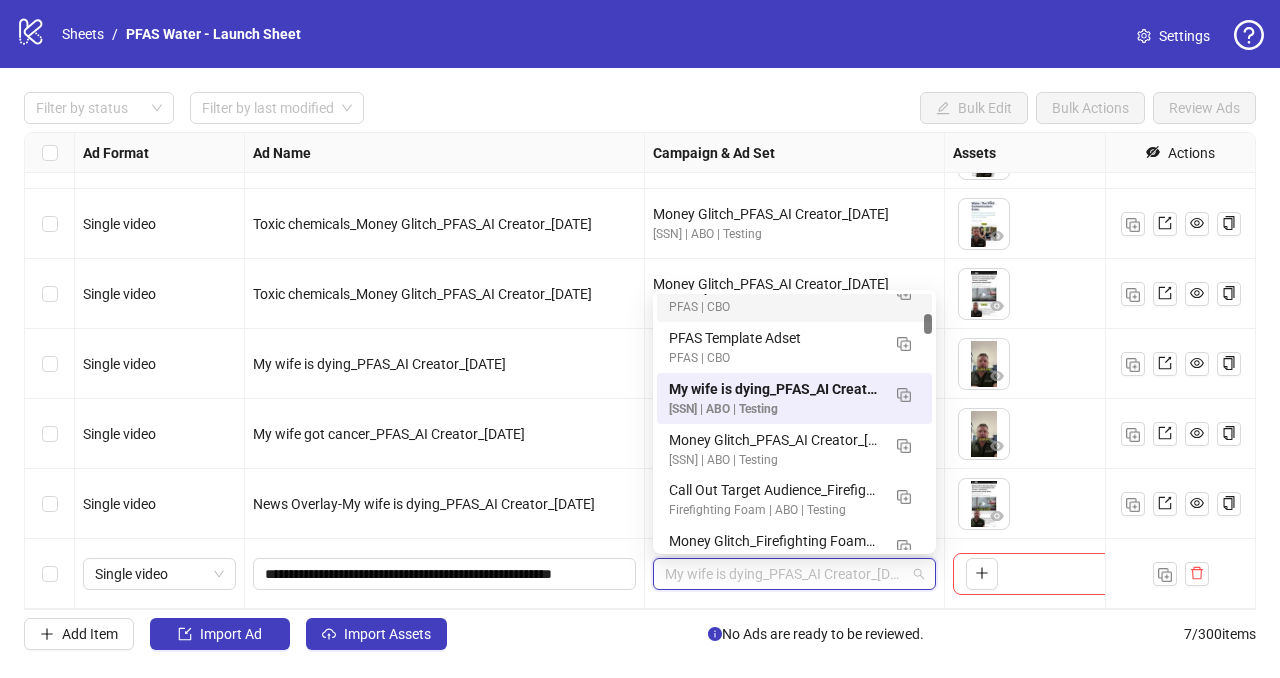 scroll, scrollTop: 873, scrollLeft: 0, axis: vertical 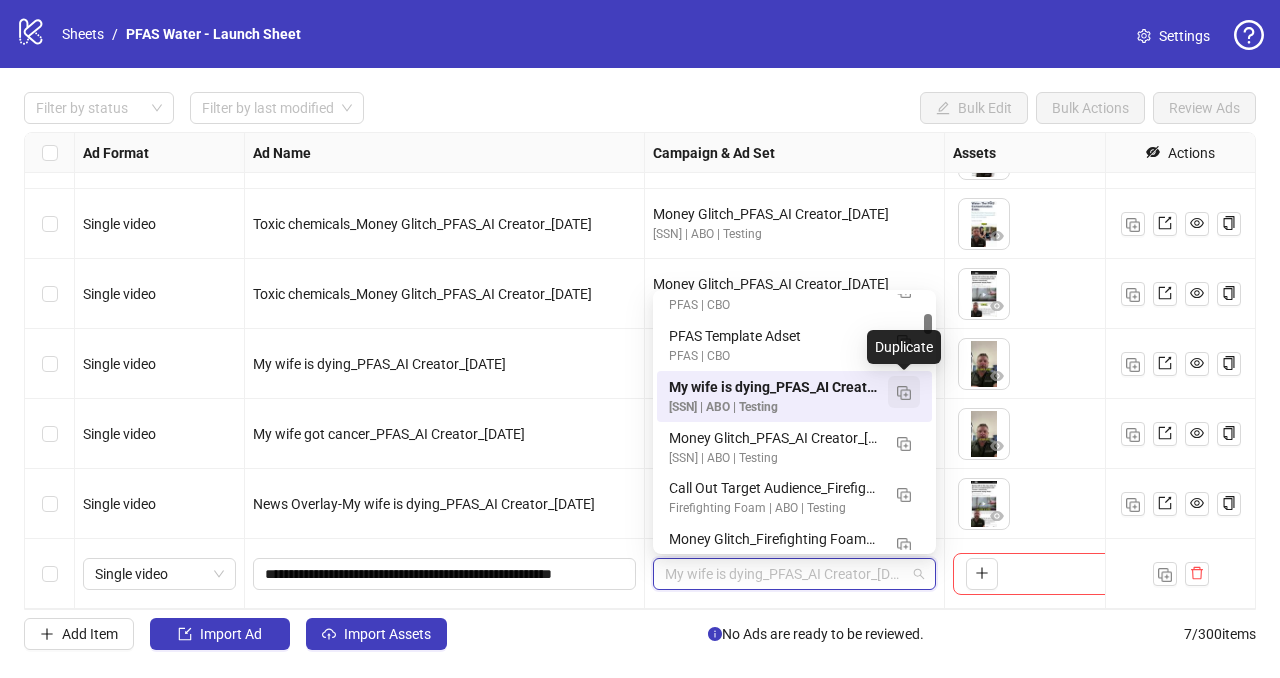 click at bounding box center (904, 393) 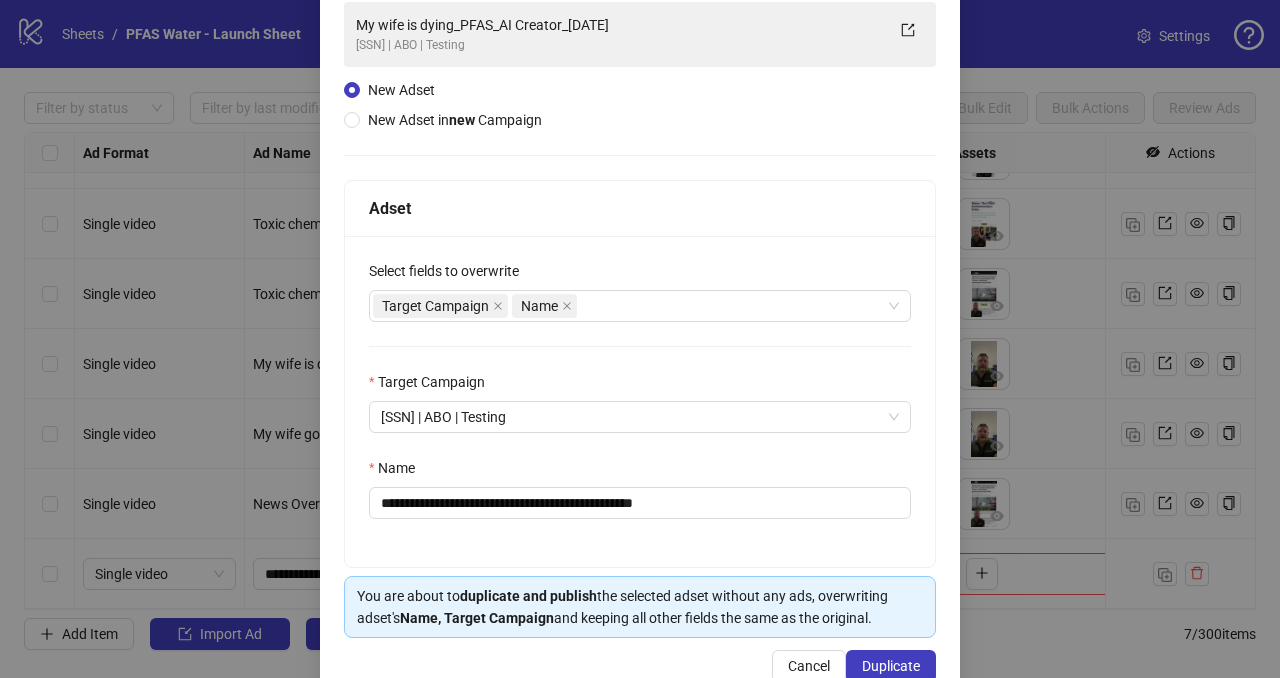 scroll, scrollTop: 152, scrollLeft: 0, axis: vertical 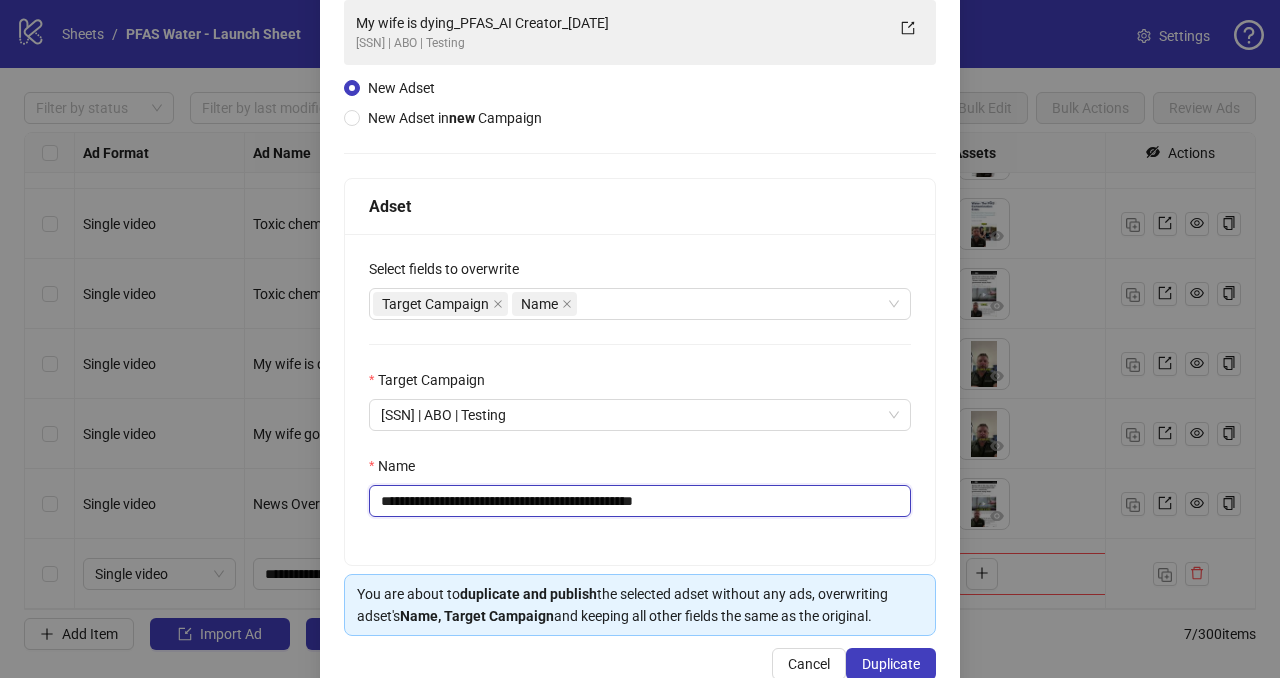 drag, startPoint x: 477, startPoint y: 501, endPoint x: 323, endPoint y: 493, distance: 154.20766 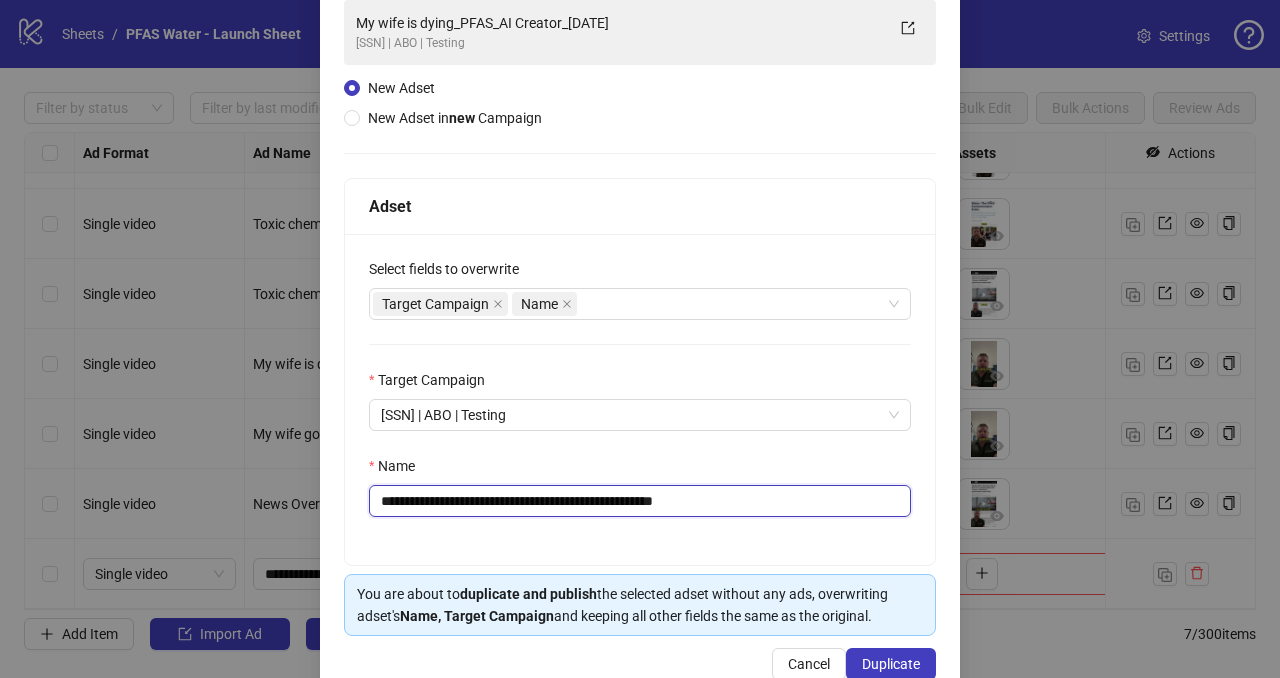 drag, startPoint x: 621, startPoint y: 501, endPoint x: 864, endPoint y: 499, distance: 243.00822 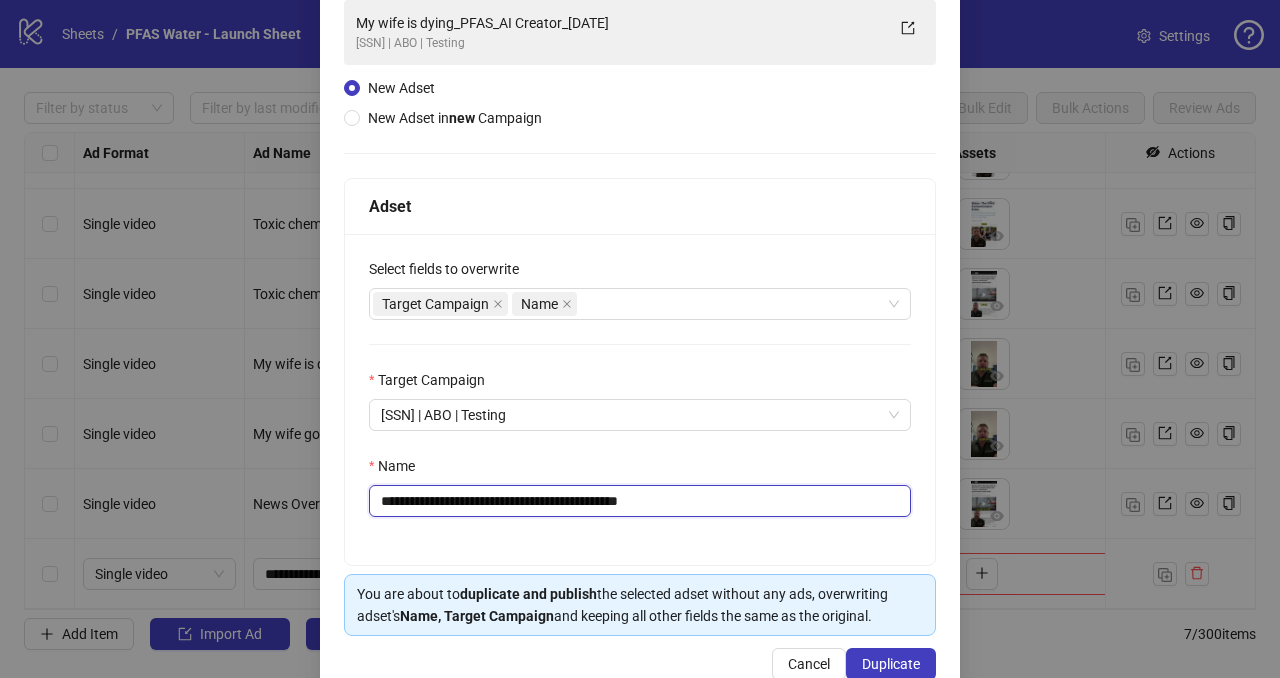 scroll, scrollTop: 199, scrollLeft: 0, axis: vertical 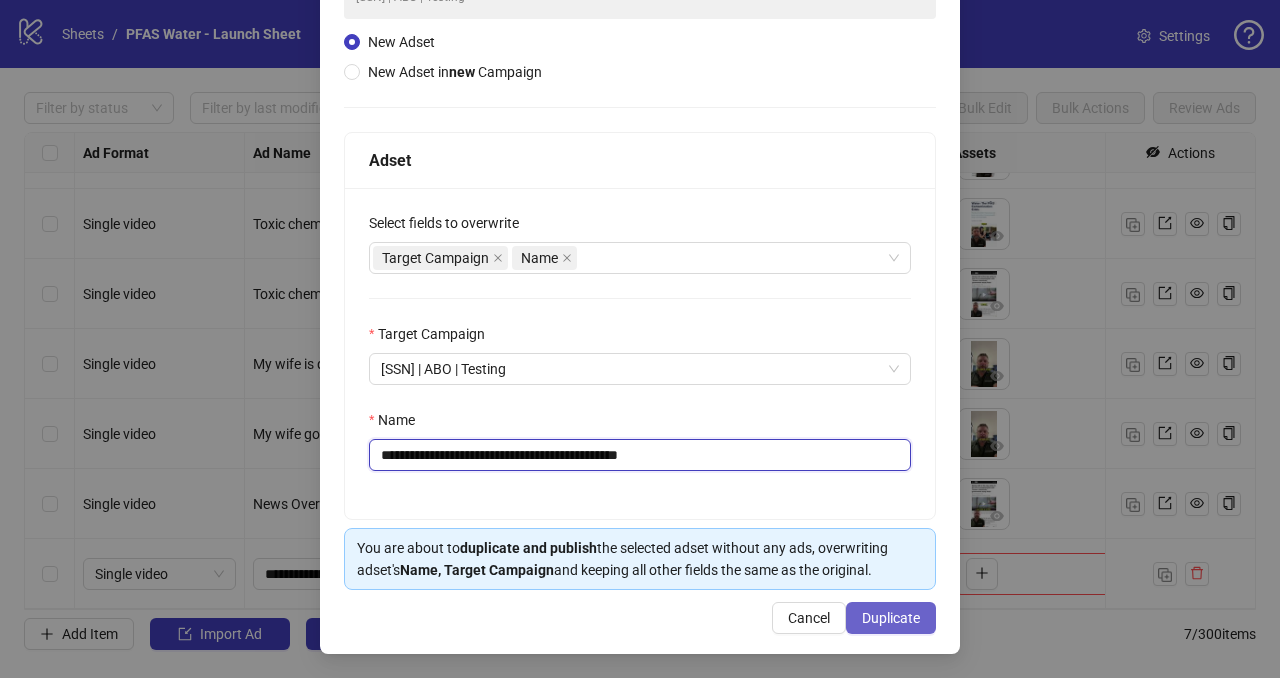 type on "**********" 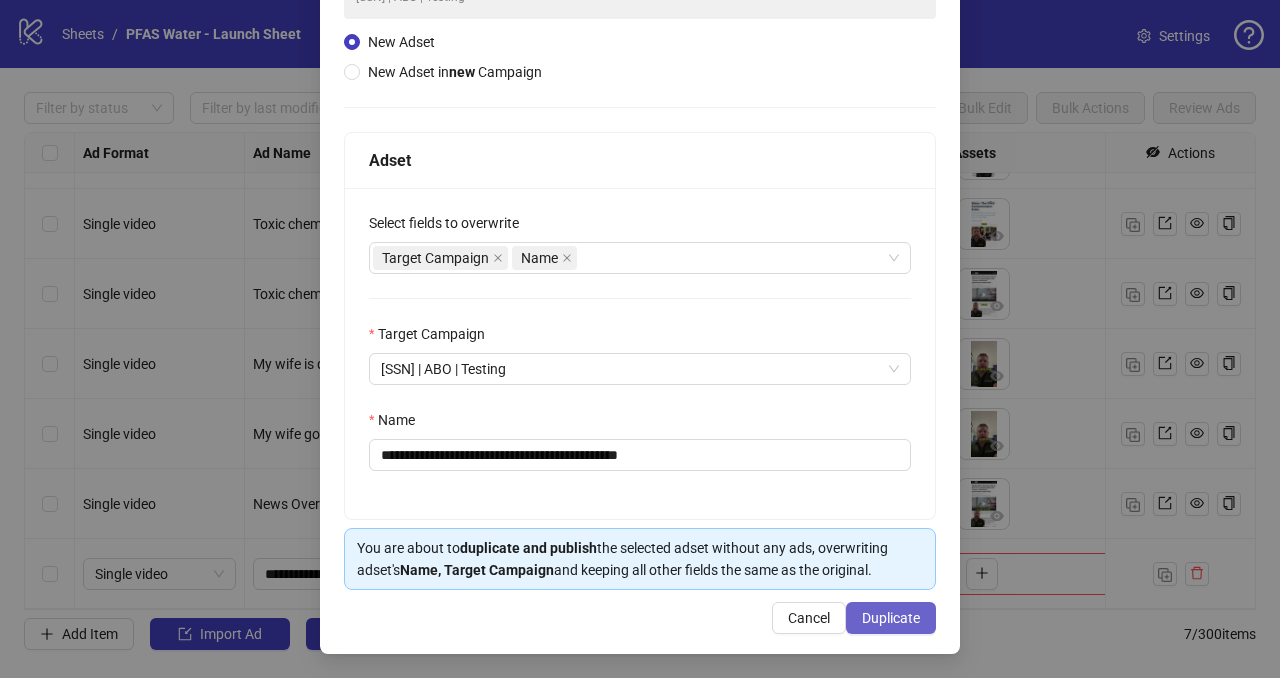 click on "Duplicate" at bounding box center [891, 618] 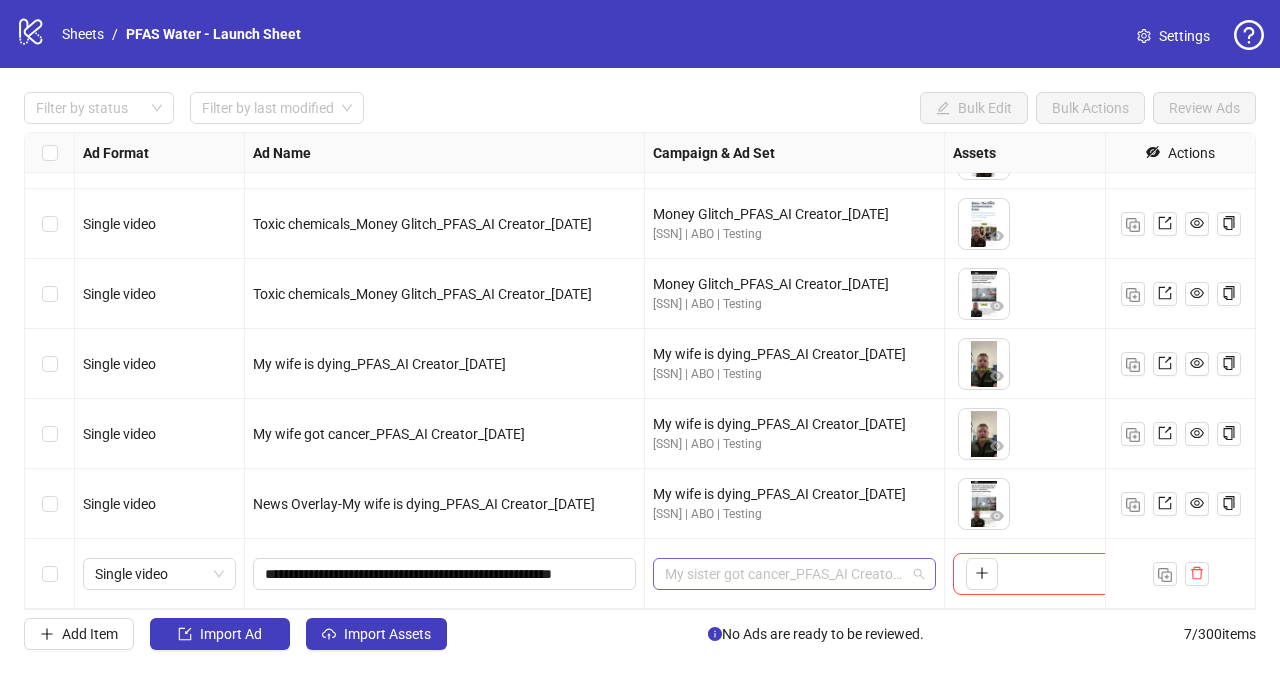 click on "My sister got cancer_PFAS_AI Creator_[DATE]" at bounding box center (794, 574) 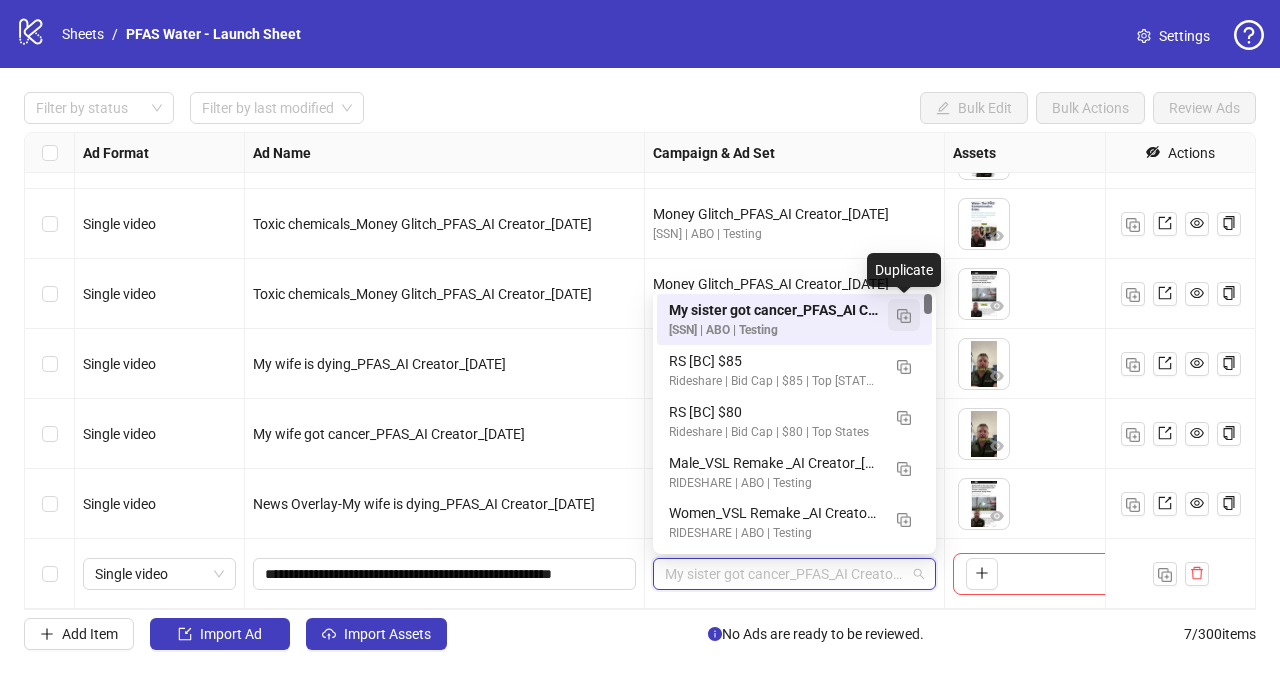click at bounding box center (904, 315) 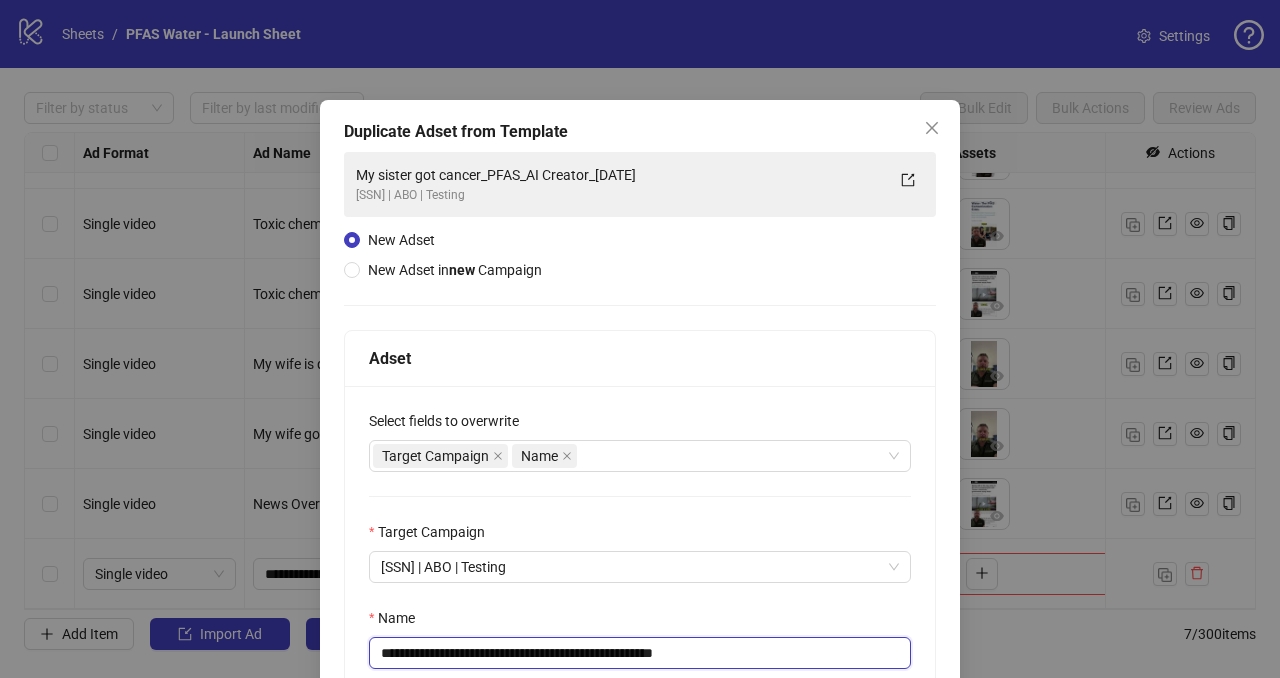 click on "**********" at bounding box center (640, 653) 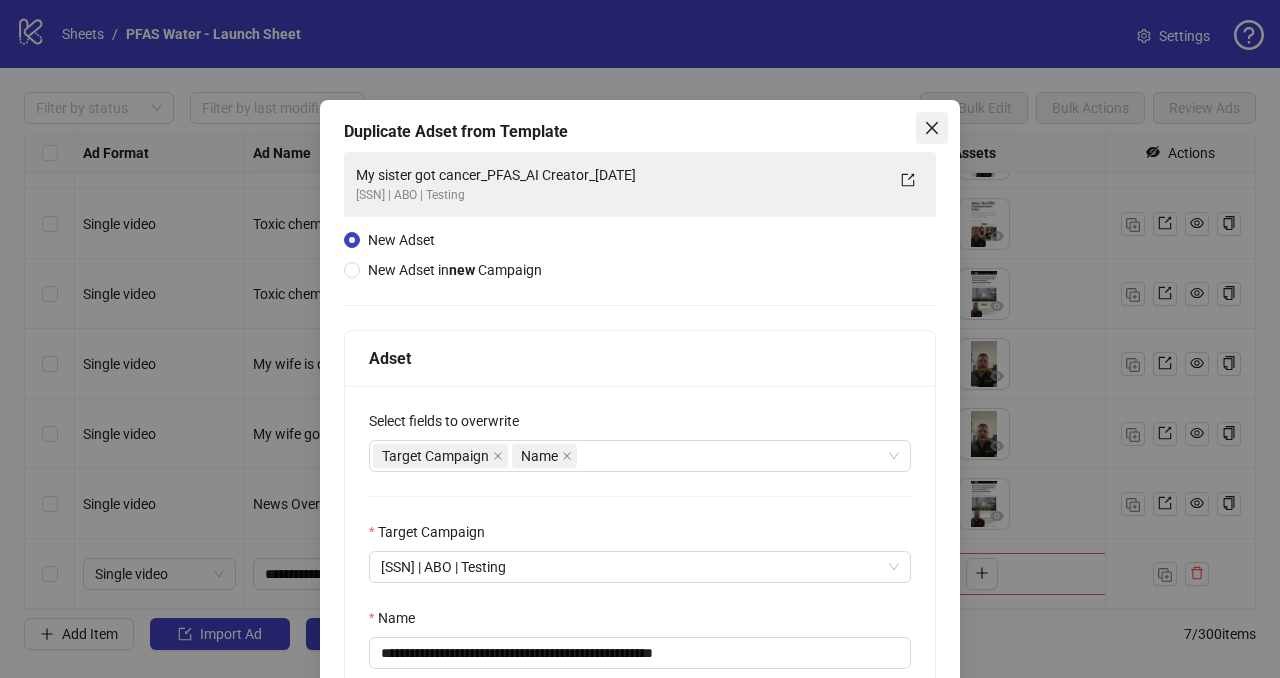 click at bounding box center (932, 128) 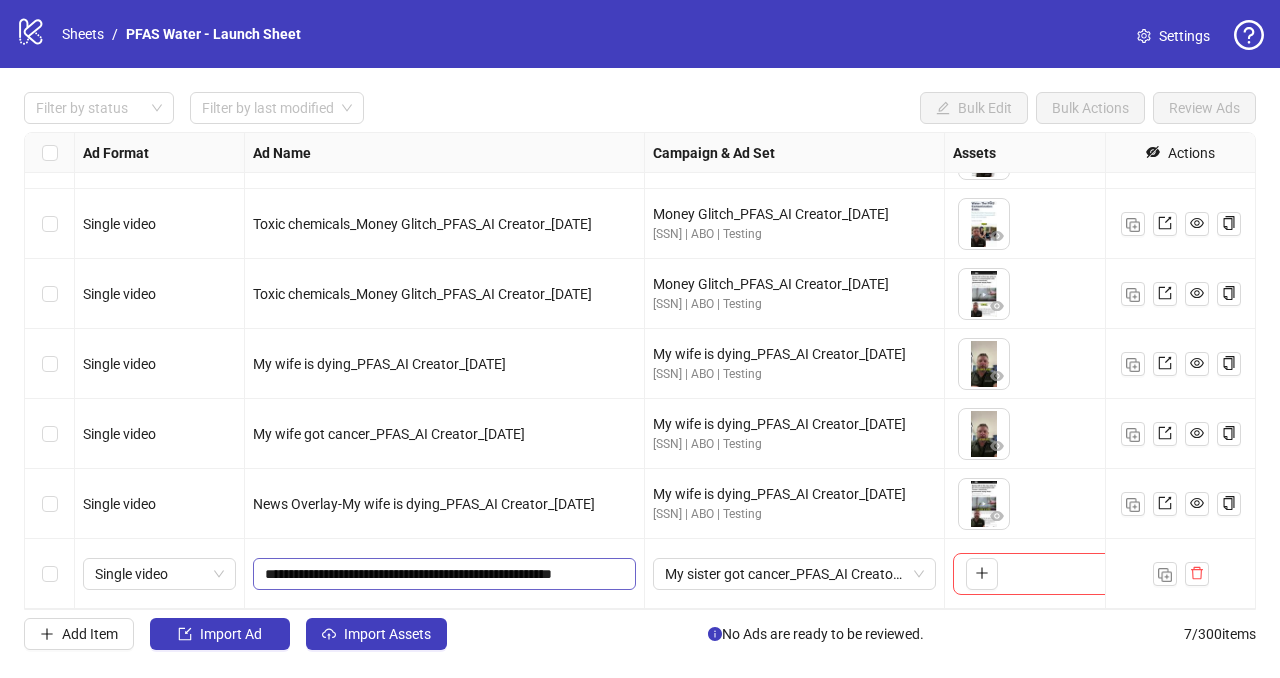 click on "**********" at bounding box center [444, 574] 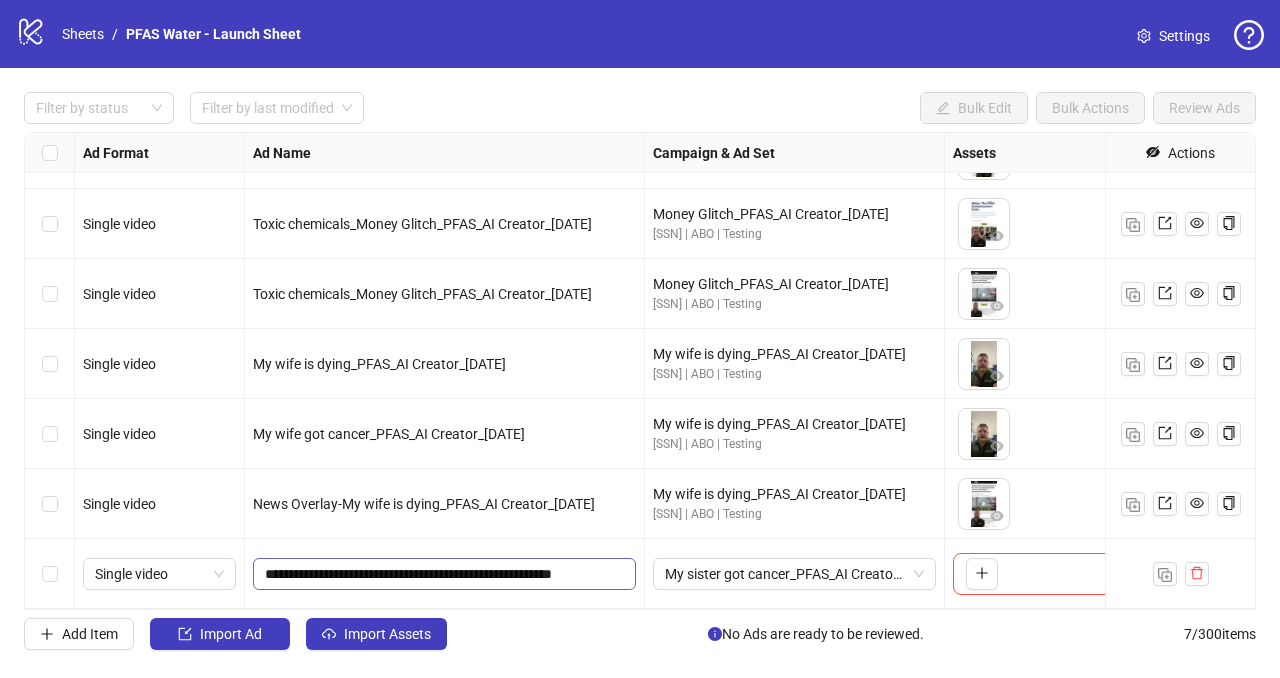 scroll, scrollTop: 0, scrollLeft: 0, axis: both 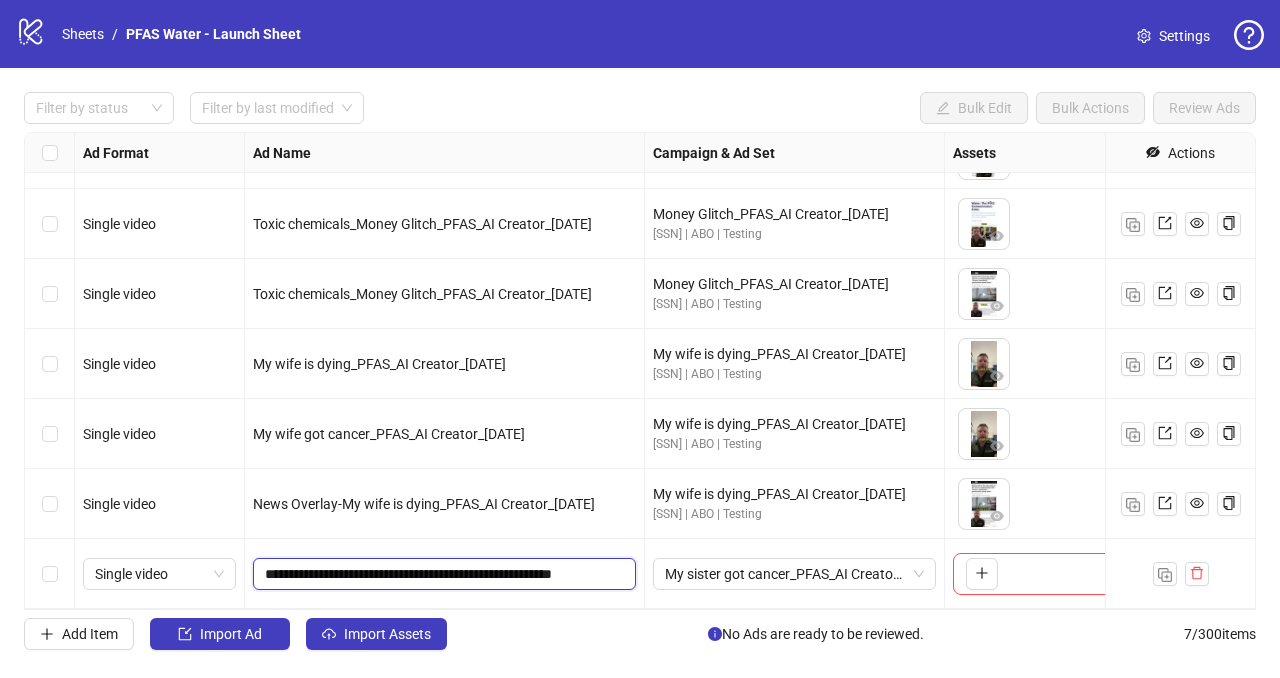 click on "**********" at bounding box center (442, 574) 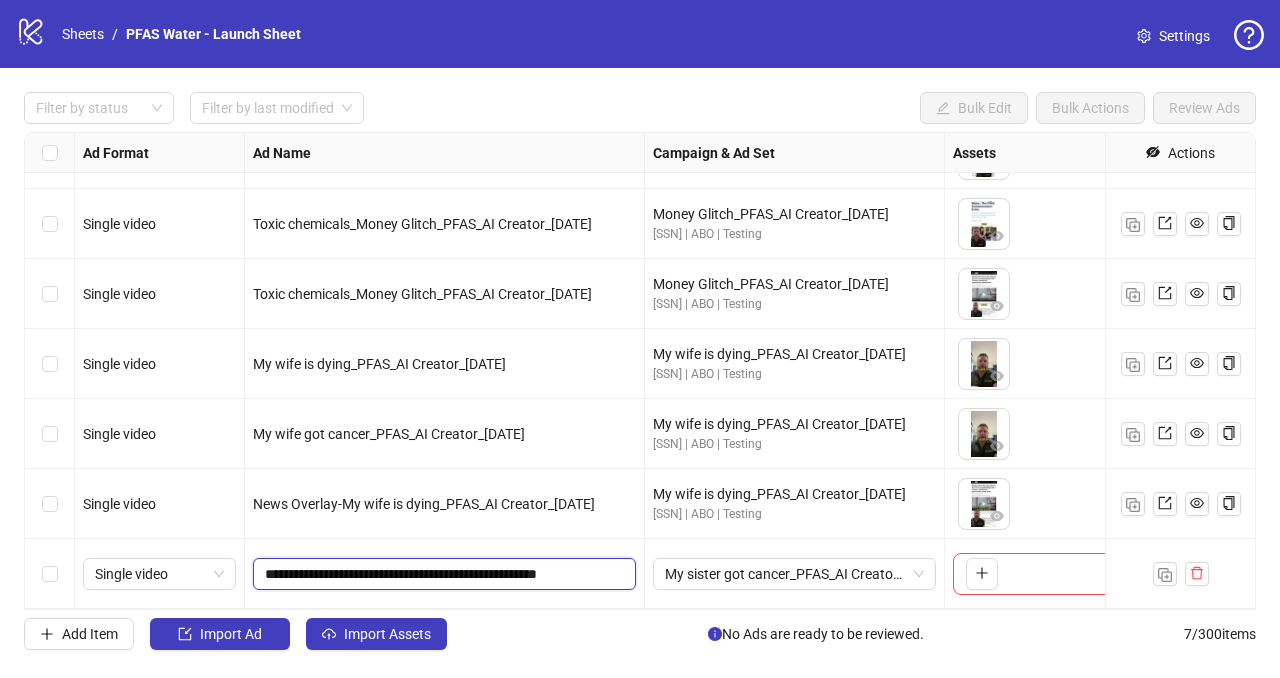 scroll, scrollTop: 0, scrollLeft: 0, axis: both 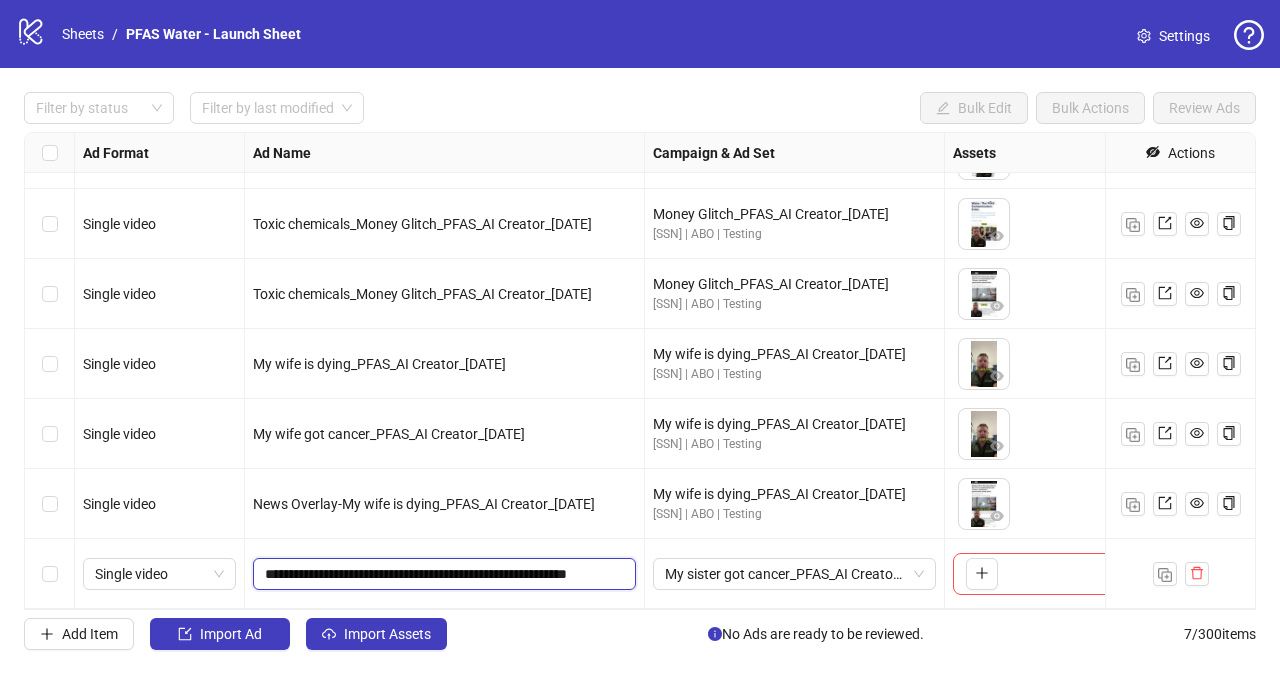 type on "**********" 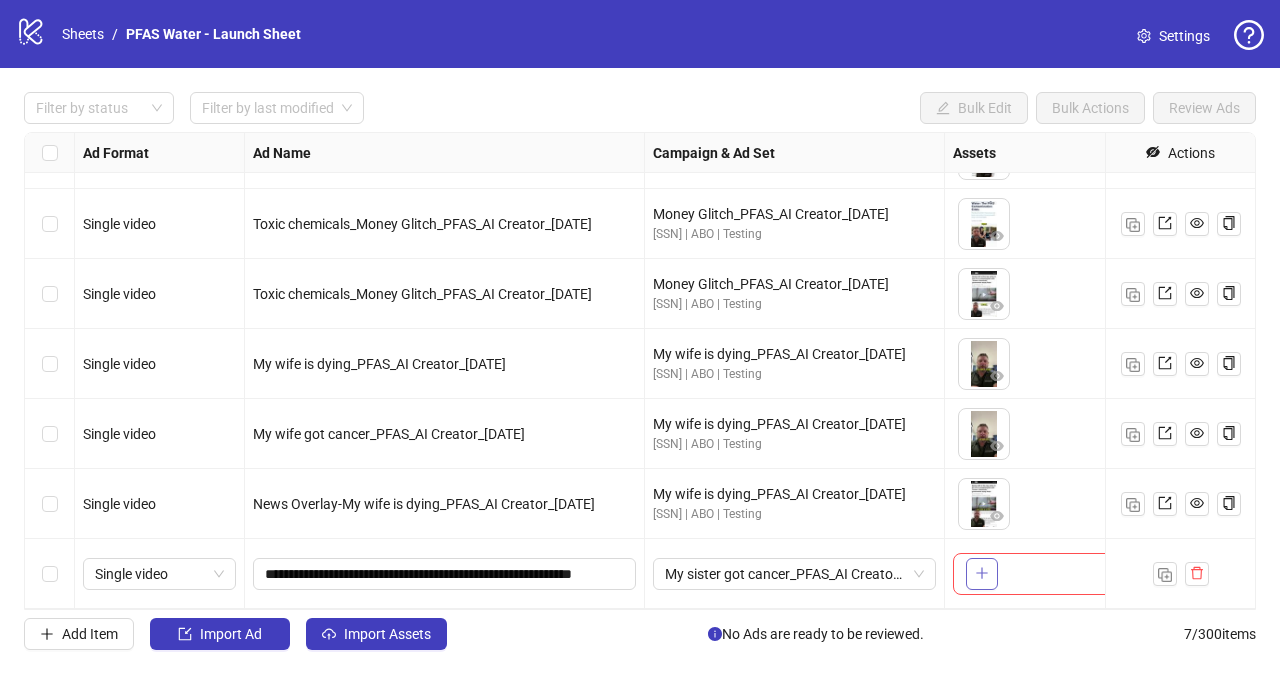 click 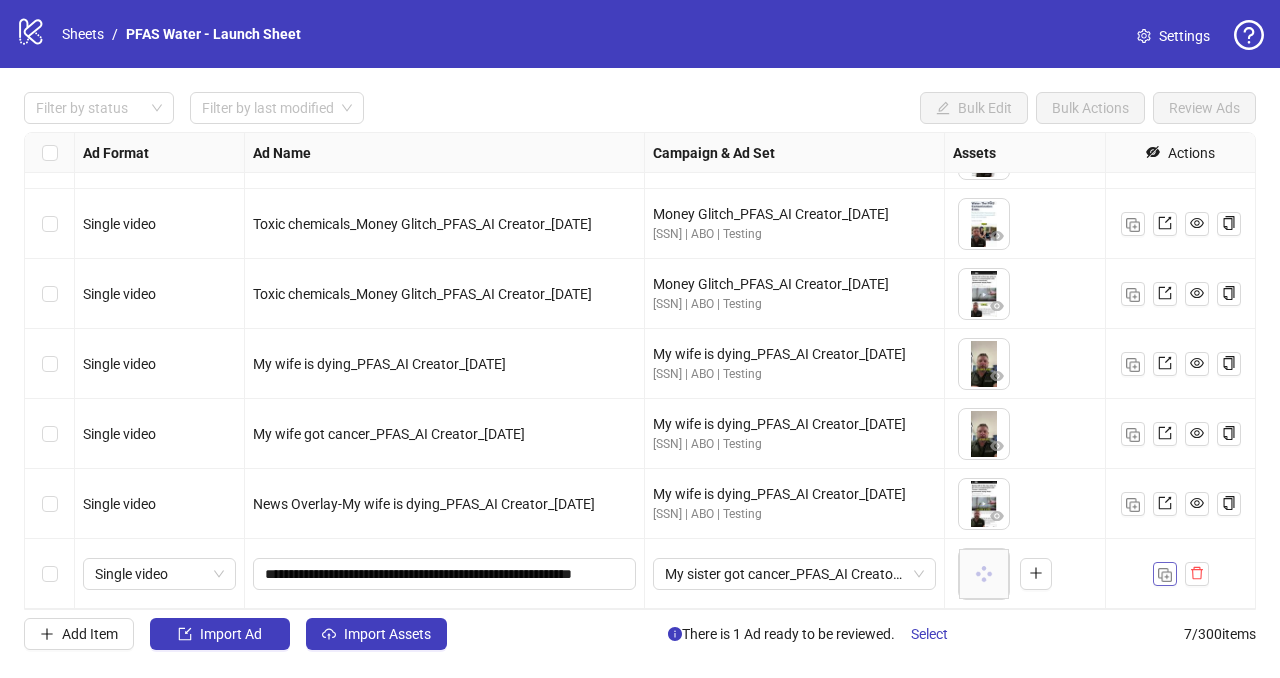 click at bounding box center (1165, 574) 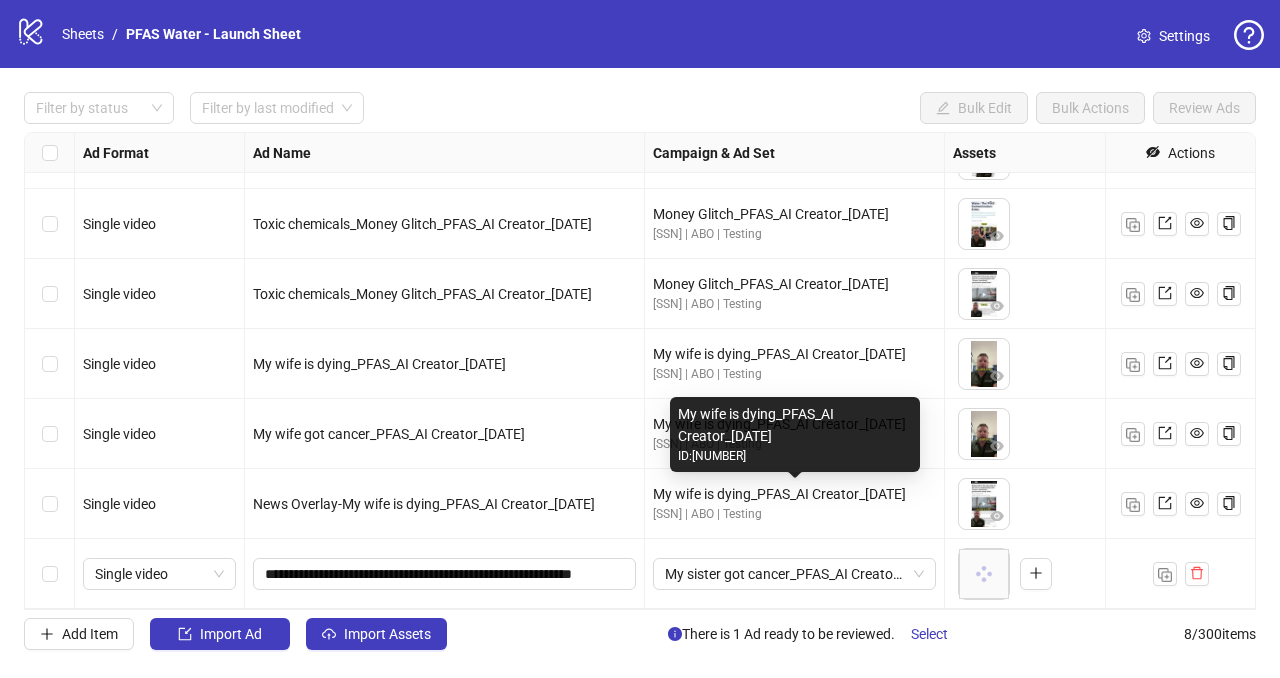 scroll, scrollTop: 124, scrollLeft: 0, axis: vertical 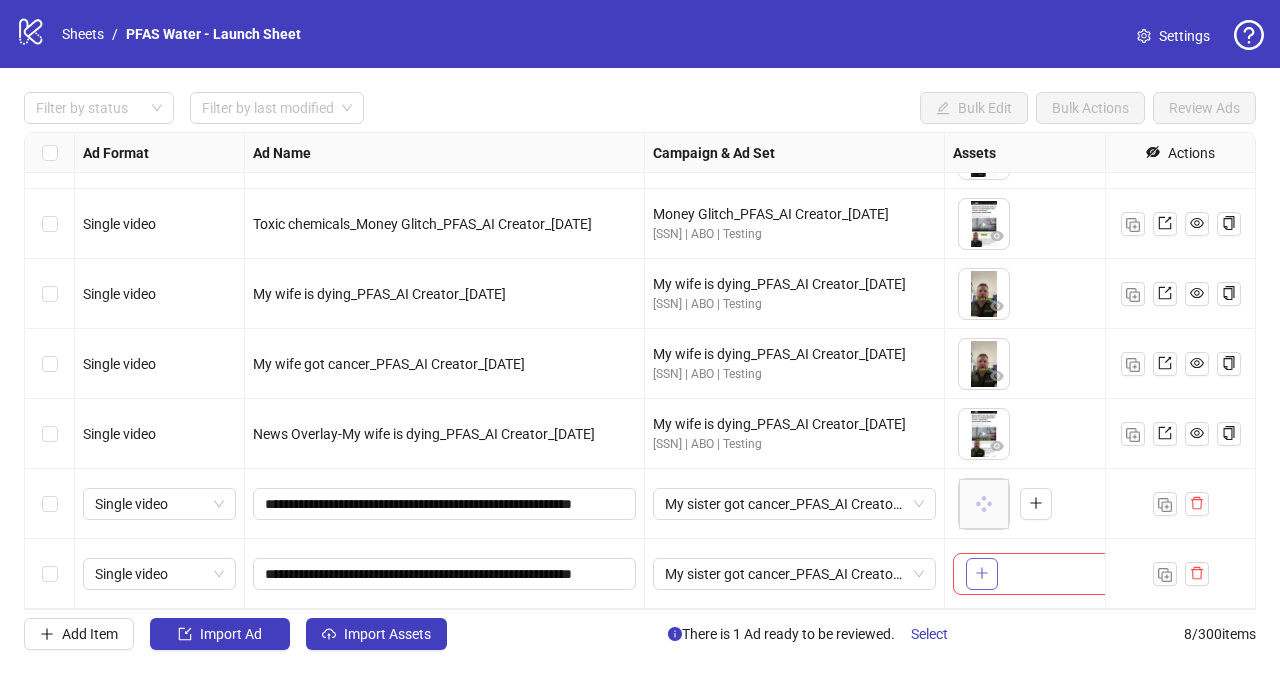 click at bounding box center [982, 574] 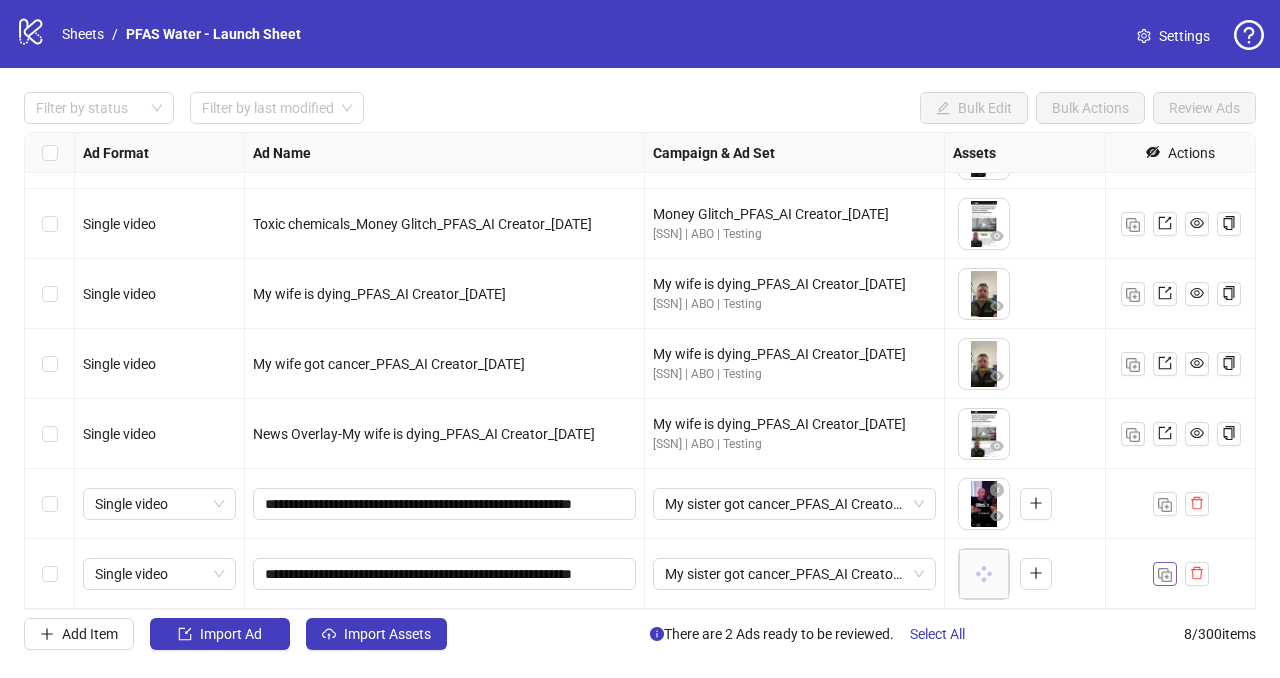 click at bounding box center (1165, 575) 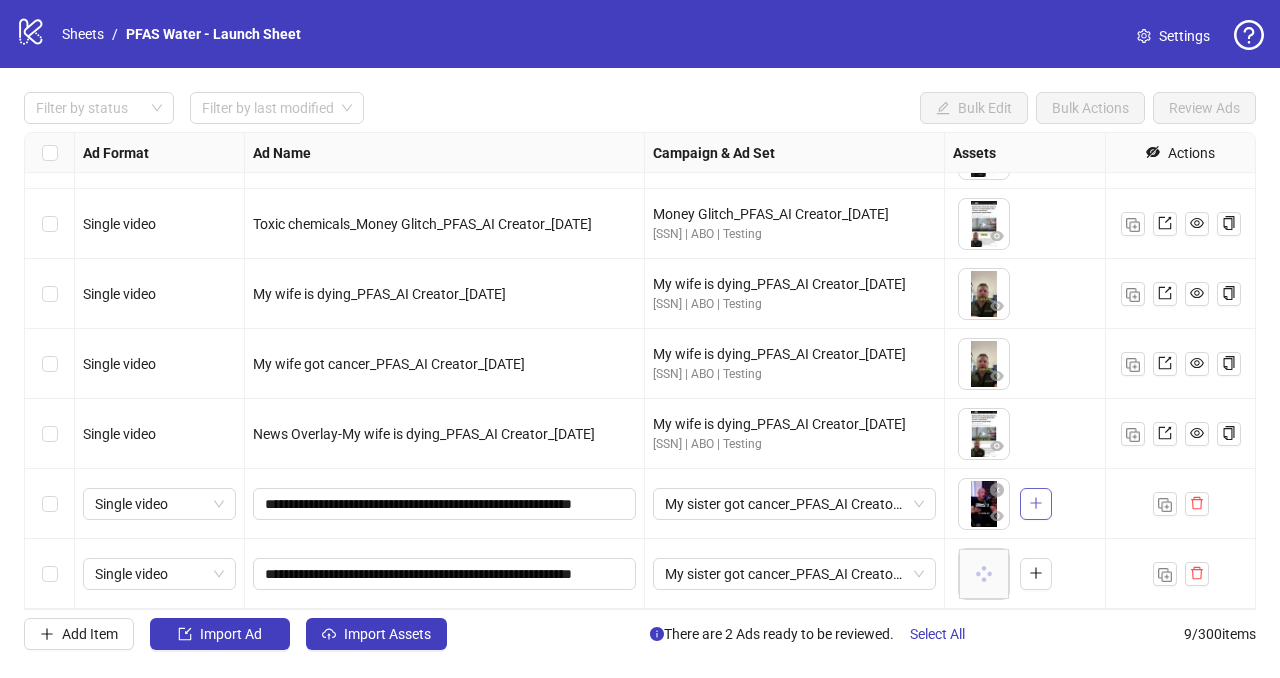scroll, scrollTop: 194, scrollLeft: 0, axis: vertical 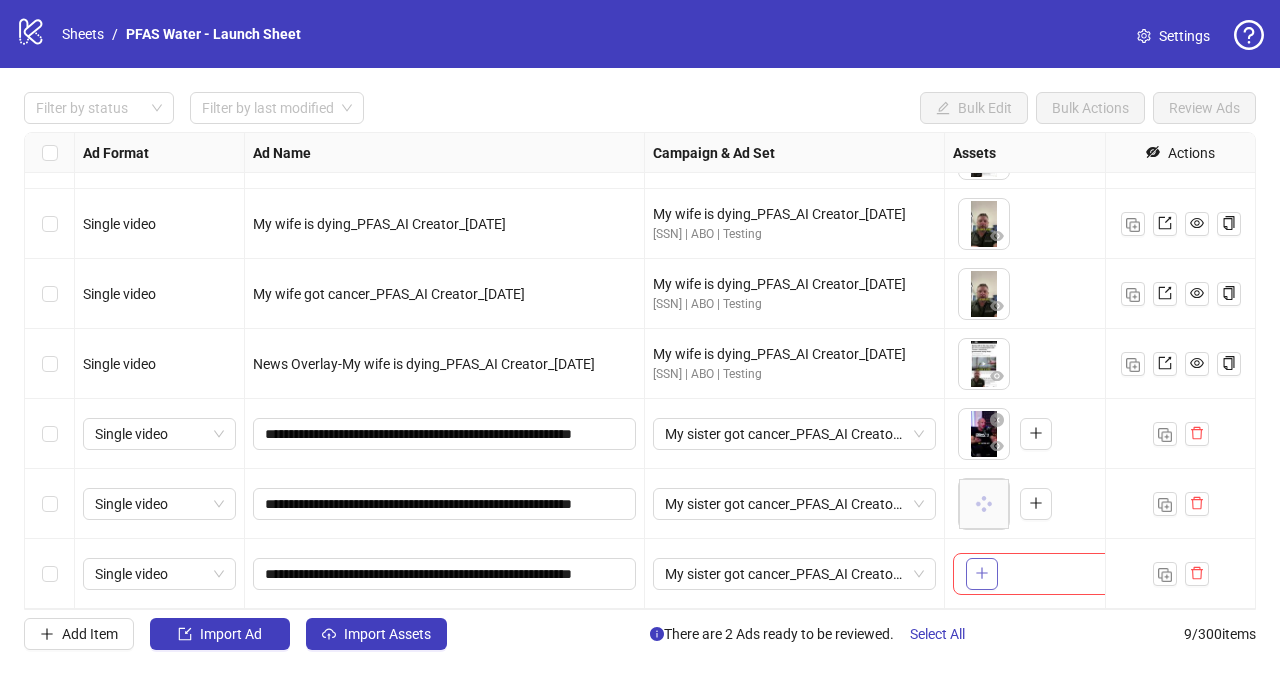 click 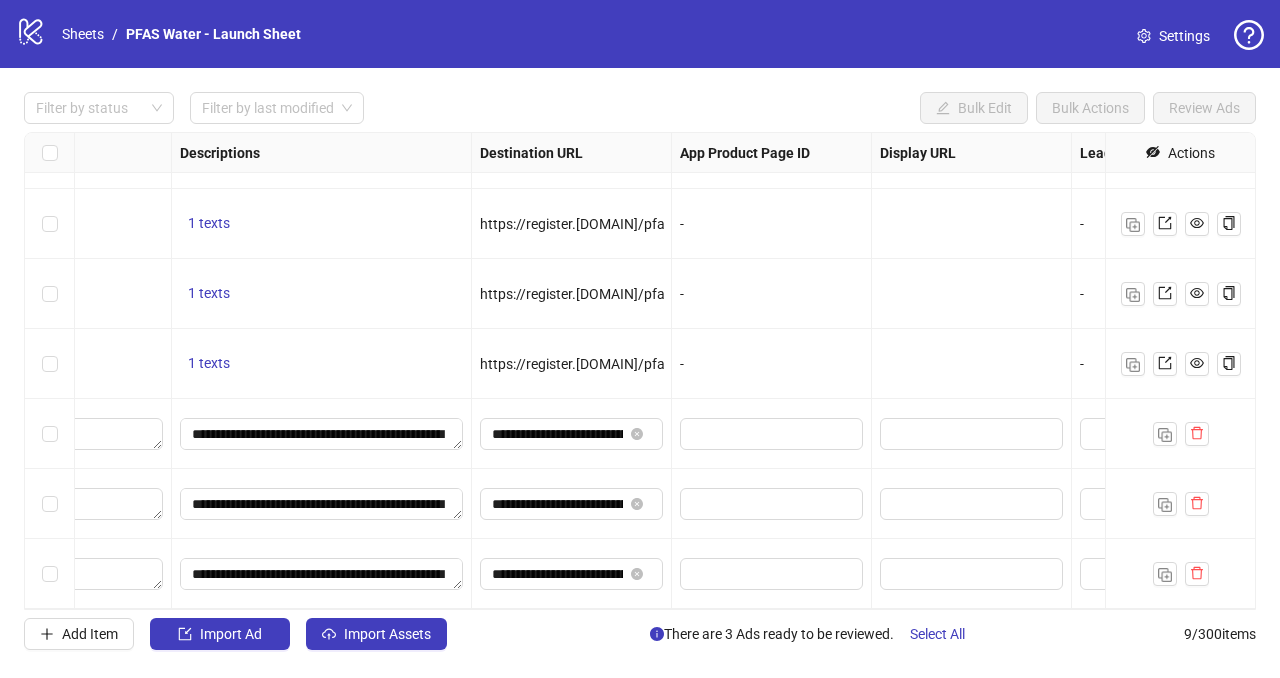 scroll, scrollTop: 194, scrollLeft: 0, axis: vertical 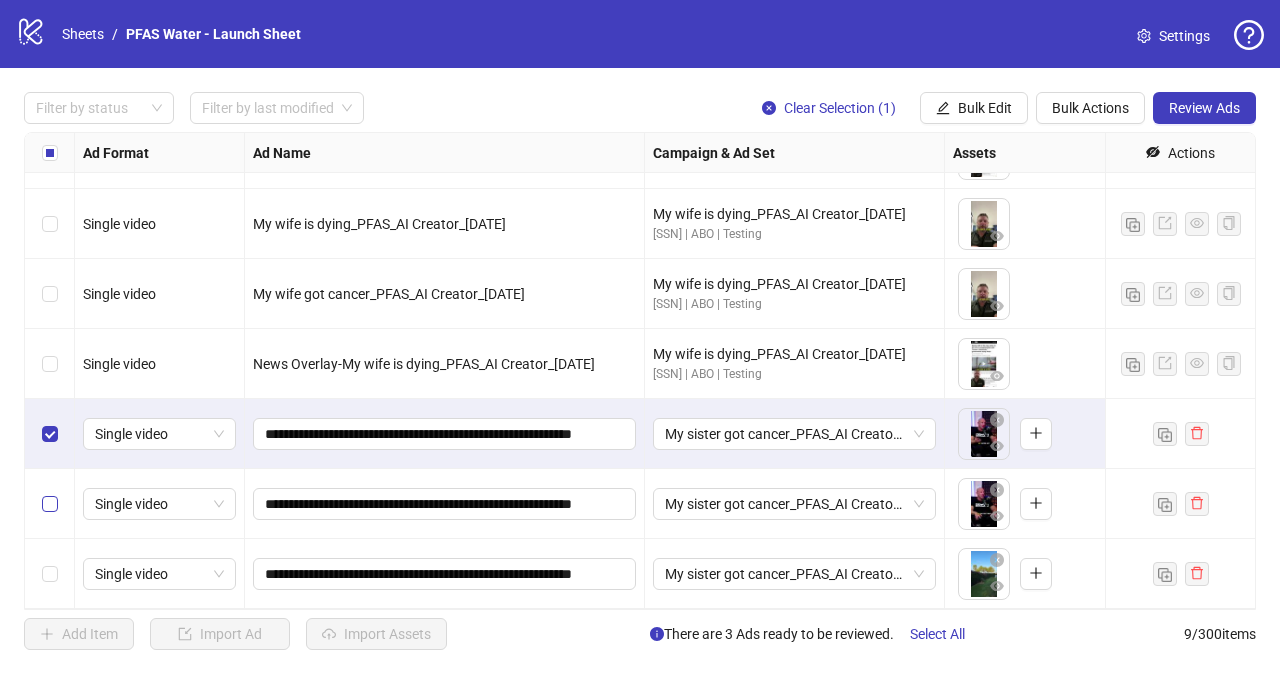 click at bounding box center [50, 504] 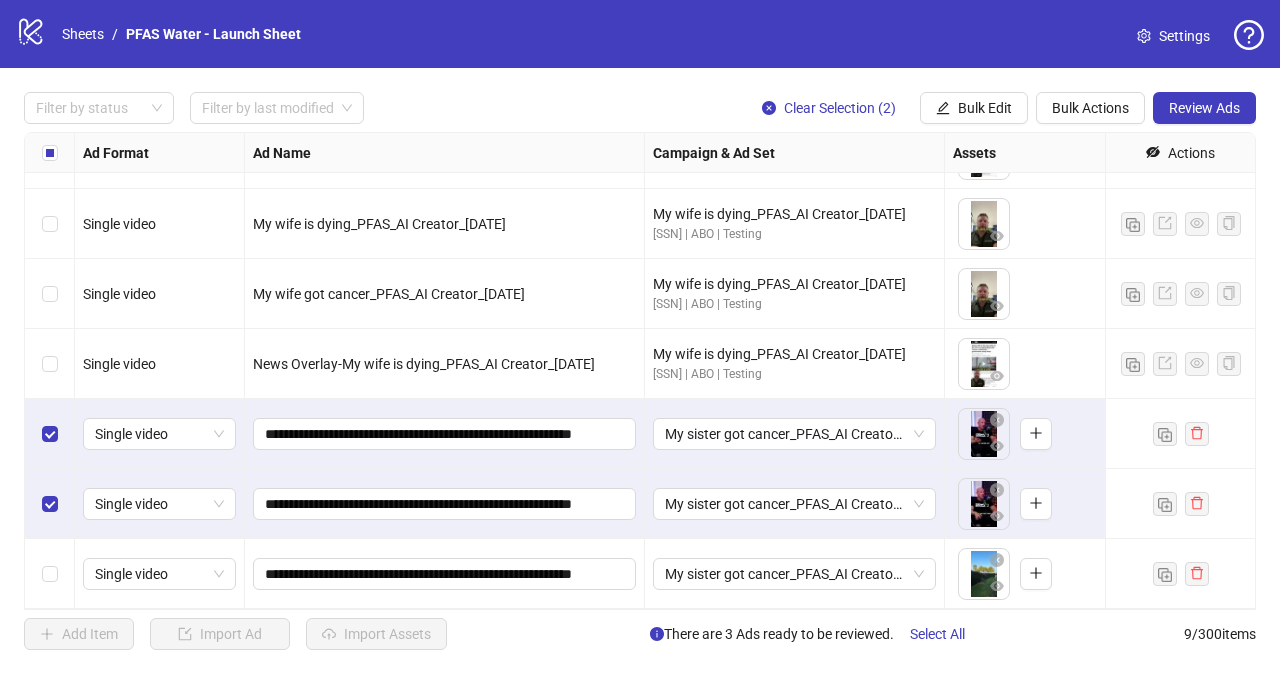 click at bounding box center (50, 574) 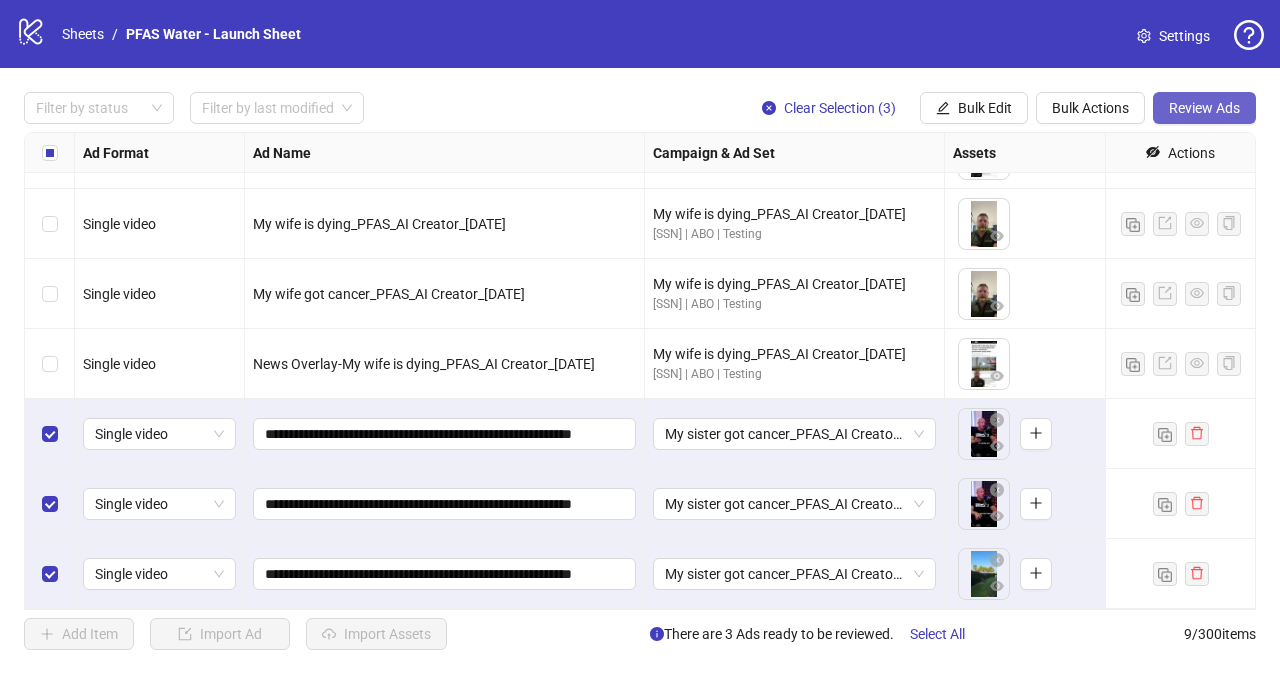 click on "Review Ads" at bounding box center (1204, 108) 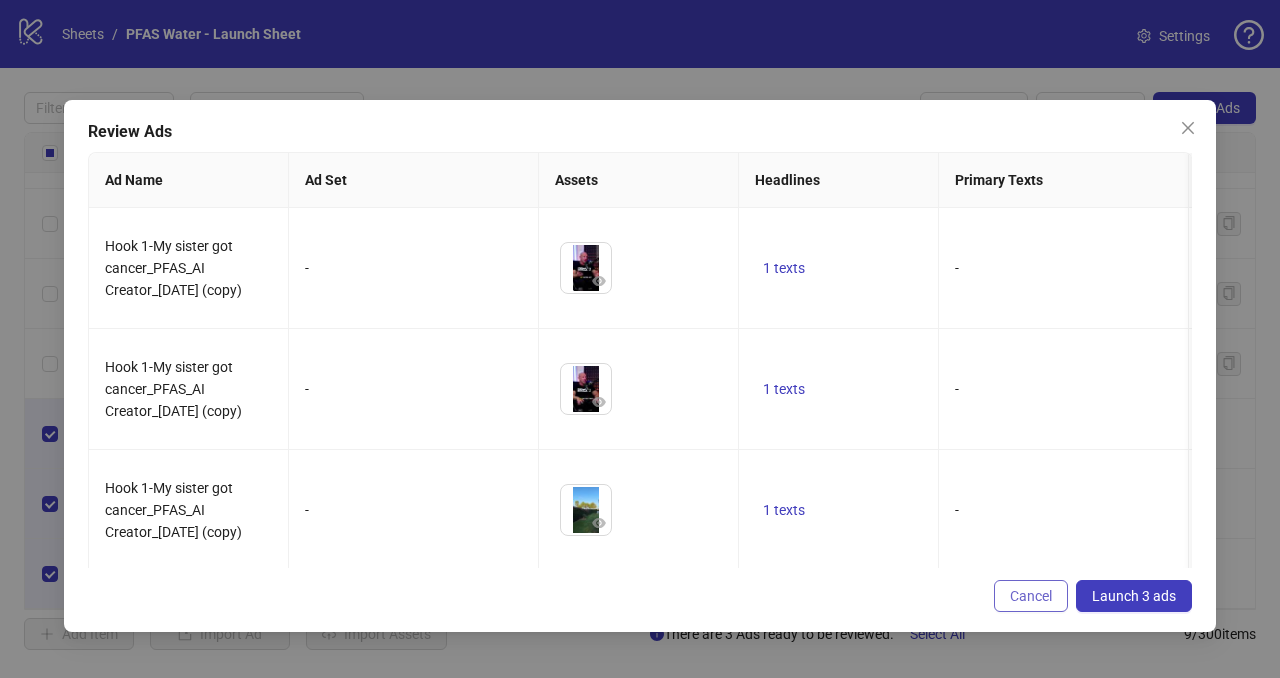 click on "Cancel" at bounding box center [1031, 596] 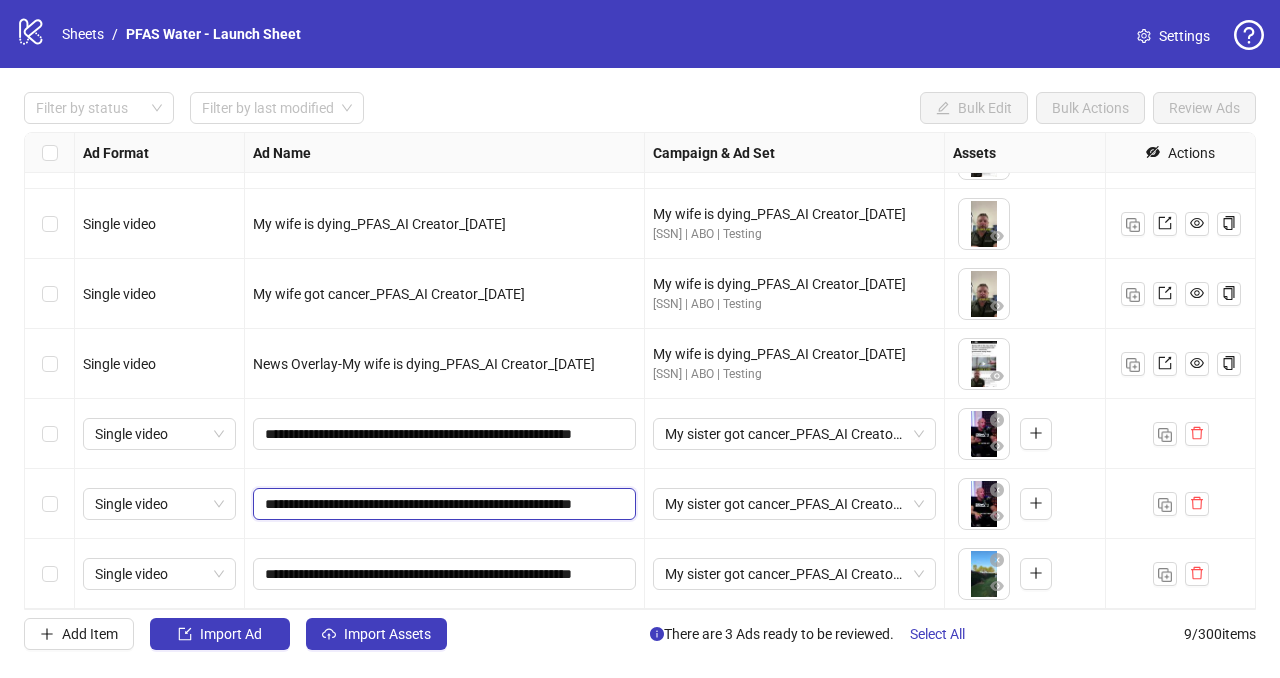 click on "**********" at bounding box center [442, 504] 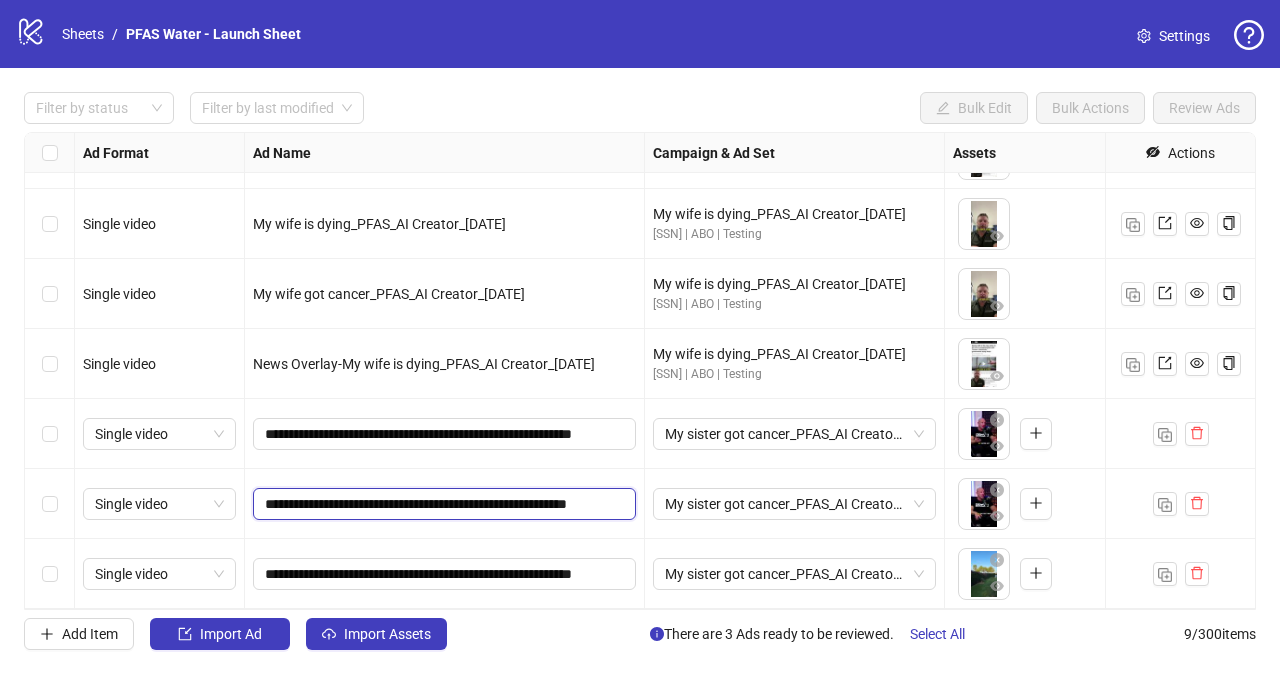 type on "**********" 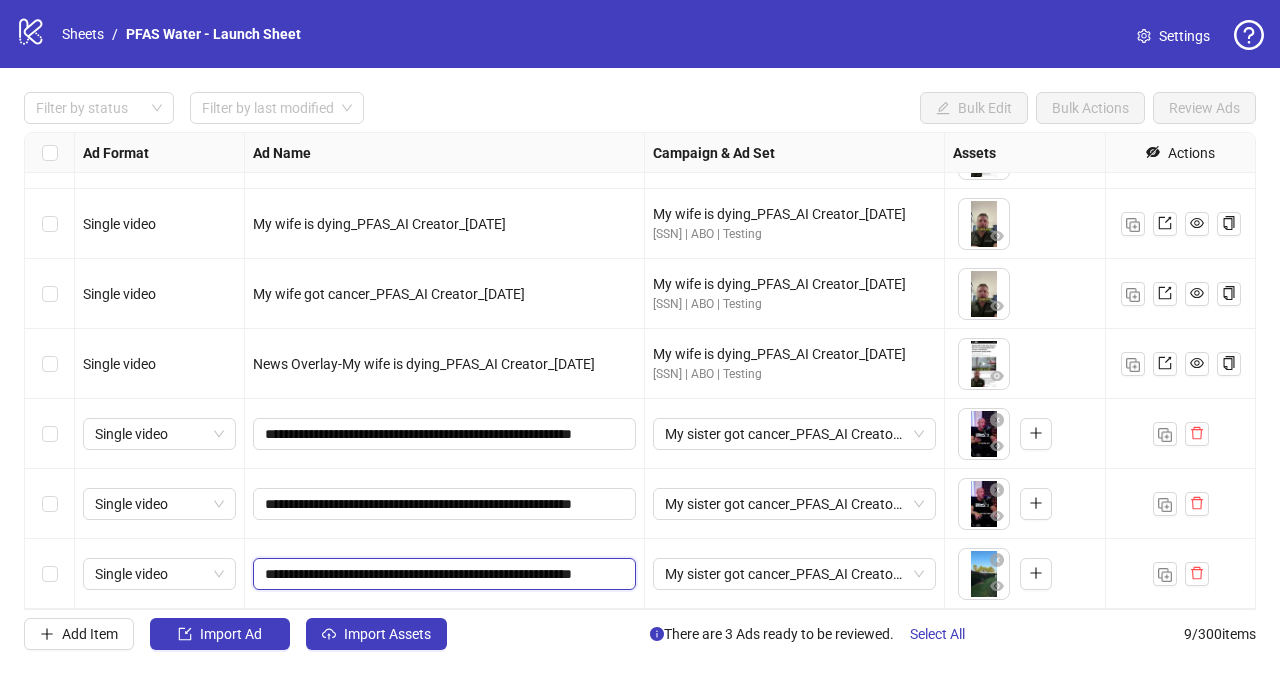 click on "**********" at bounding box center [442, 574] 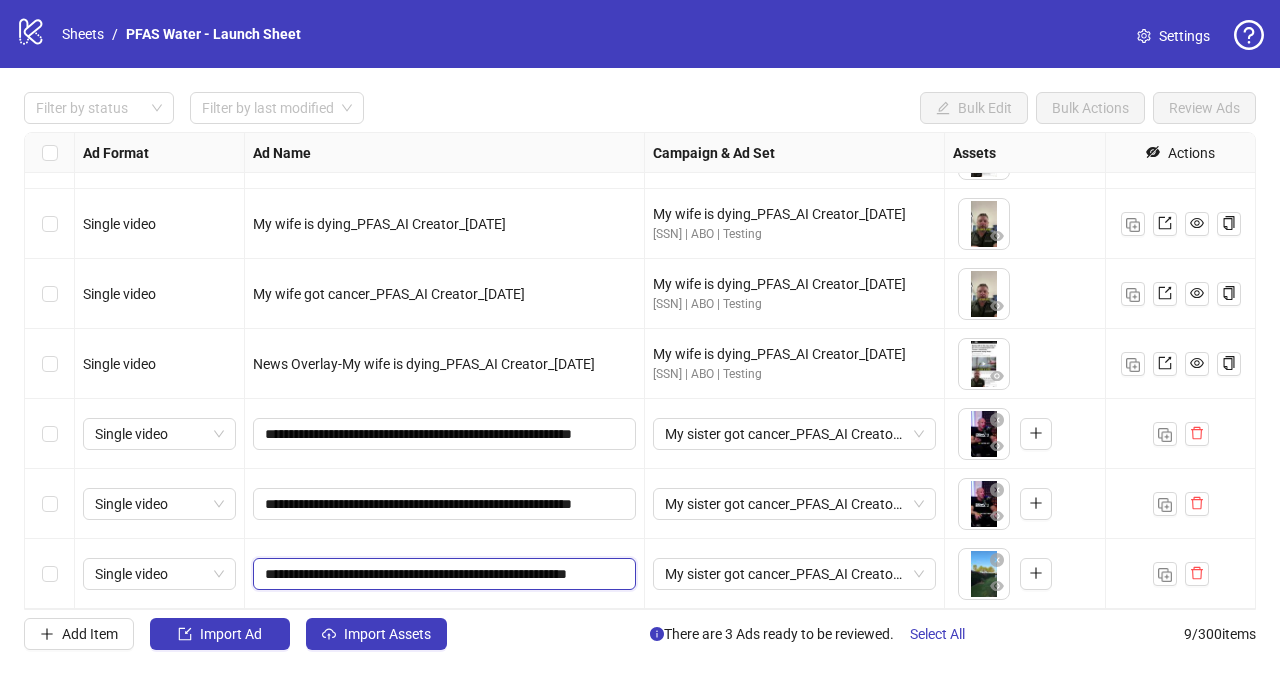 type on "**********" 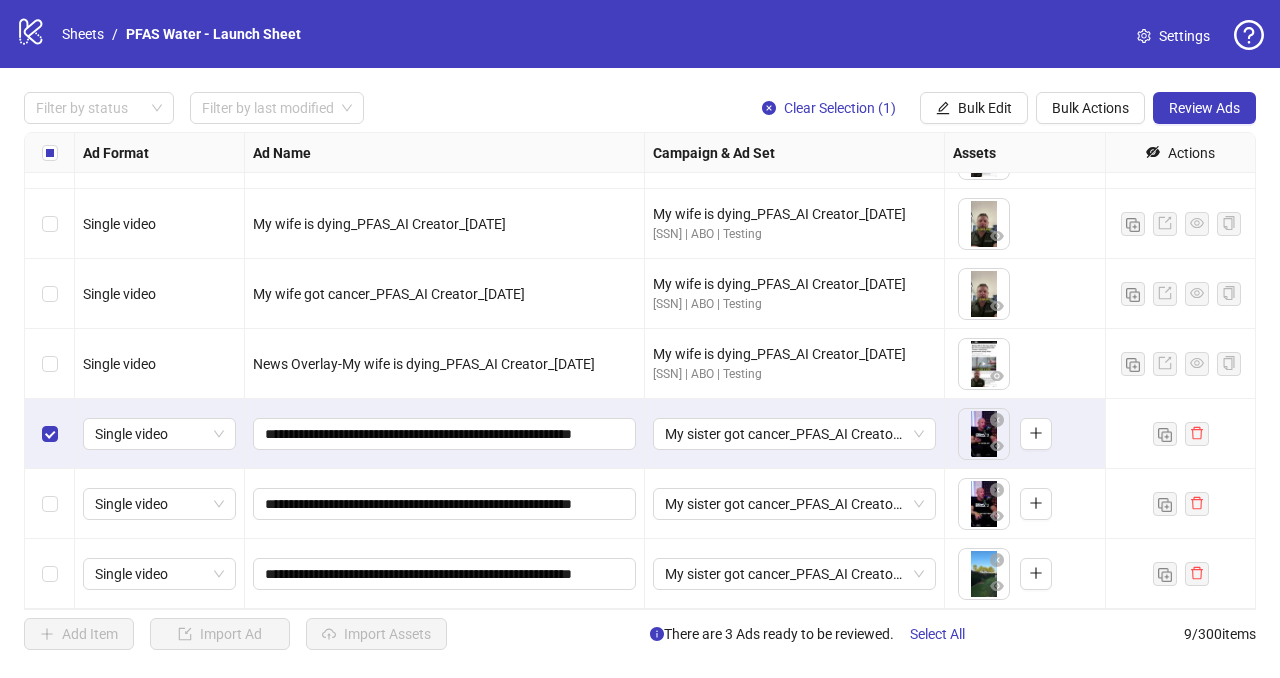 click at bounding box center (50, 504) 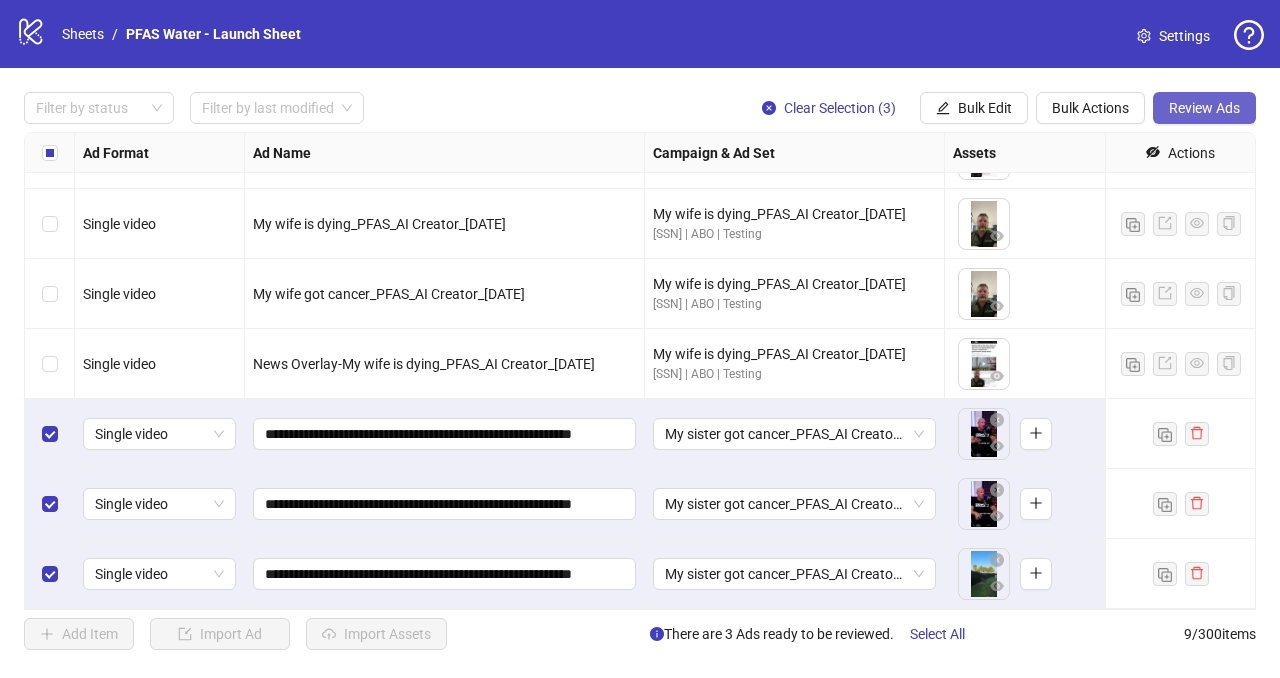 click on "Review Ads" at bounding box center (1204, 108) 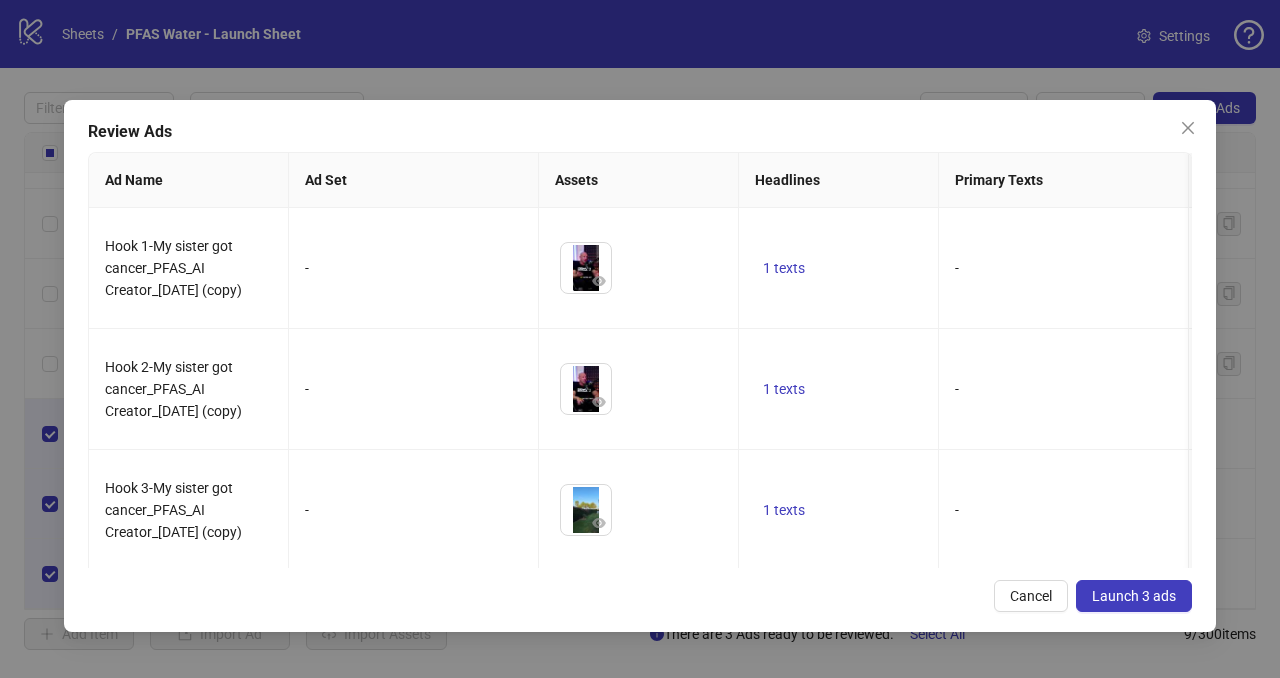 click on "Launch 3 ads" at bounding box center [1134, 596] 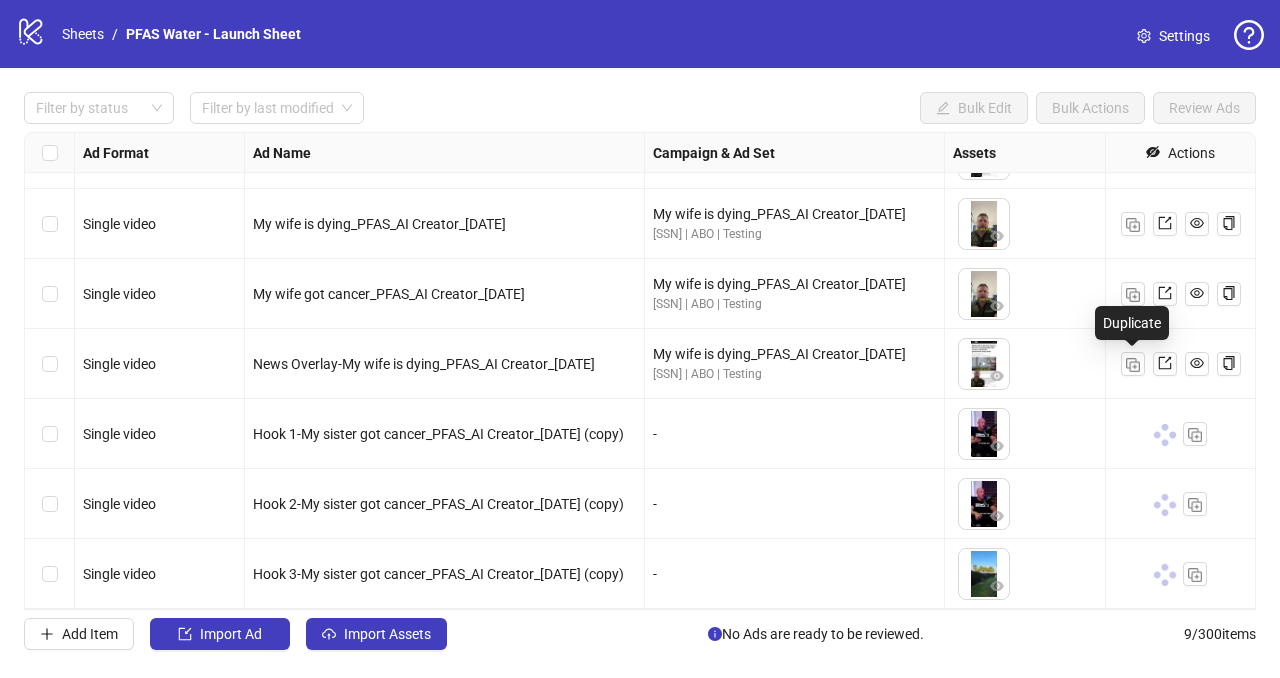 click at bounding box center [1181, 364] 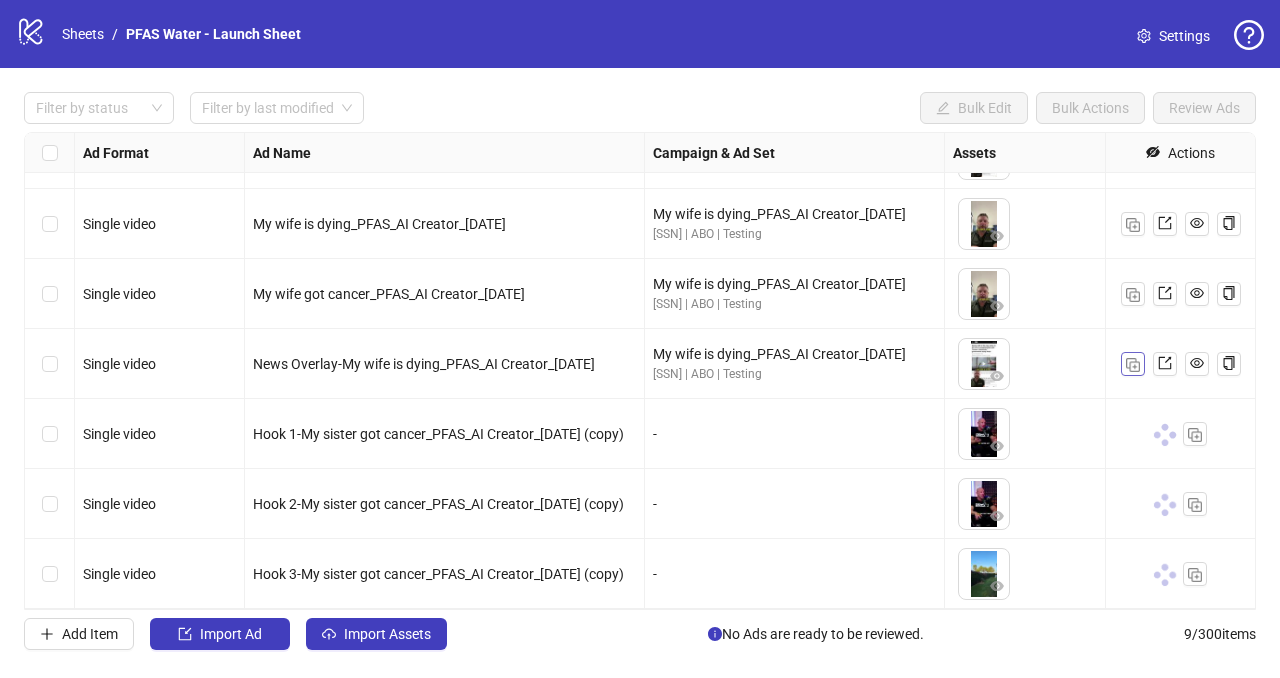 click at bounding box center [1133, 364] 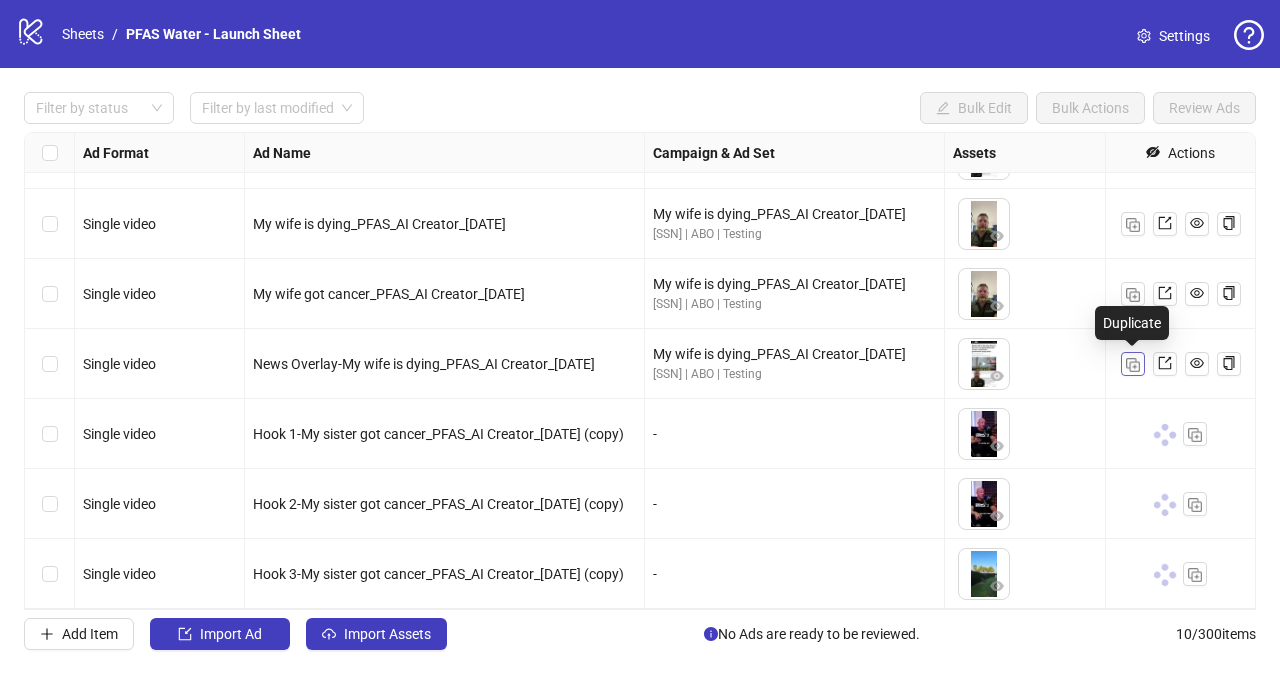 click at bounding box center (1133, 365) 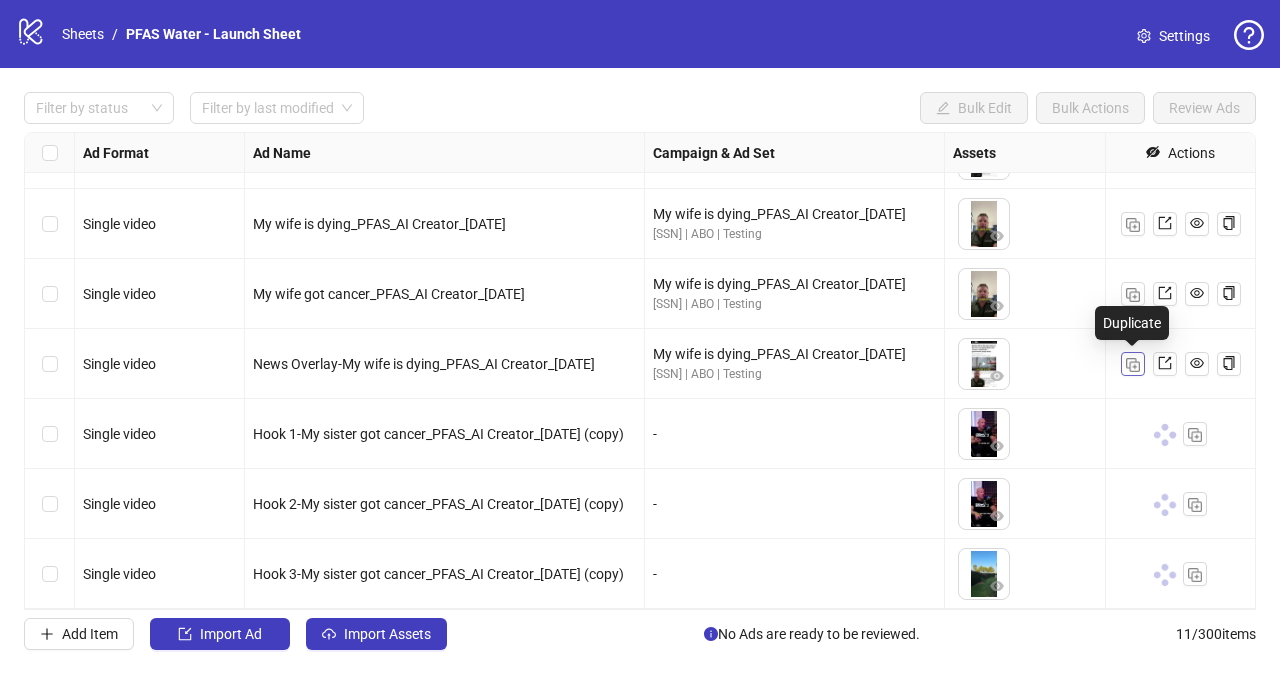 scroll, scrollTop: 334, scrollLeft: 0, axis: vertical 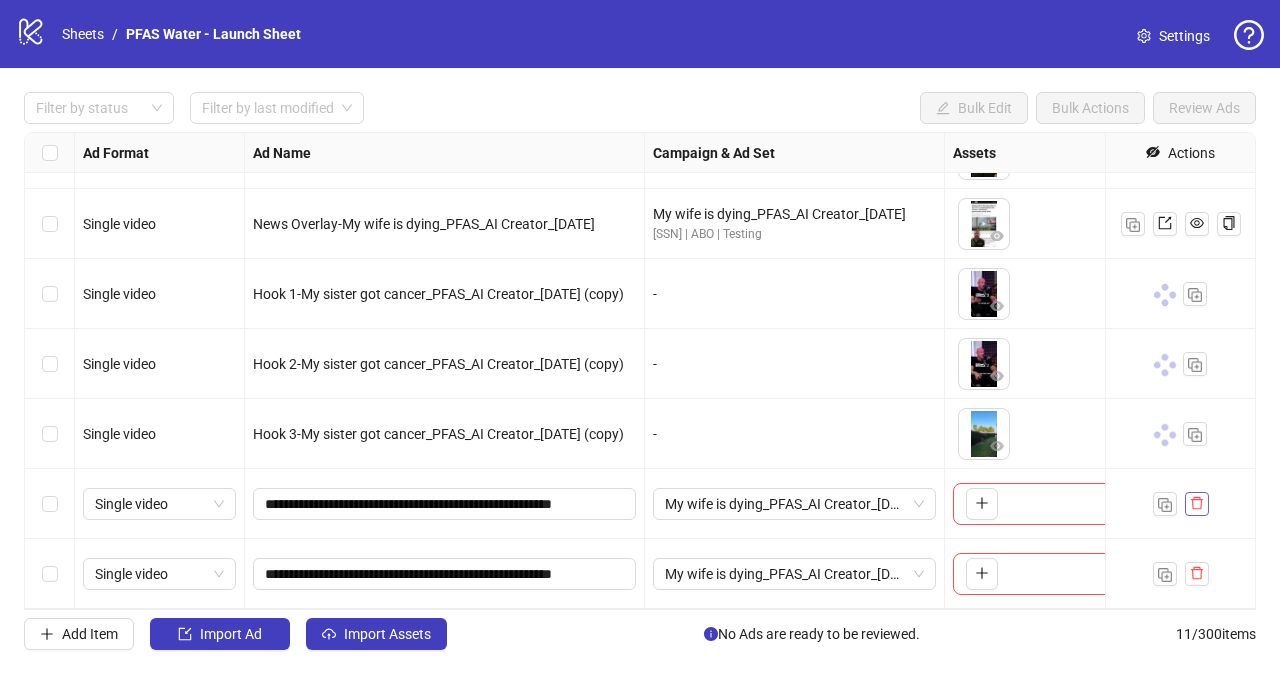 click 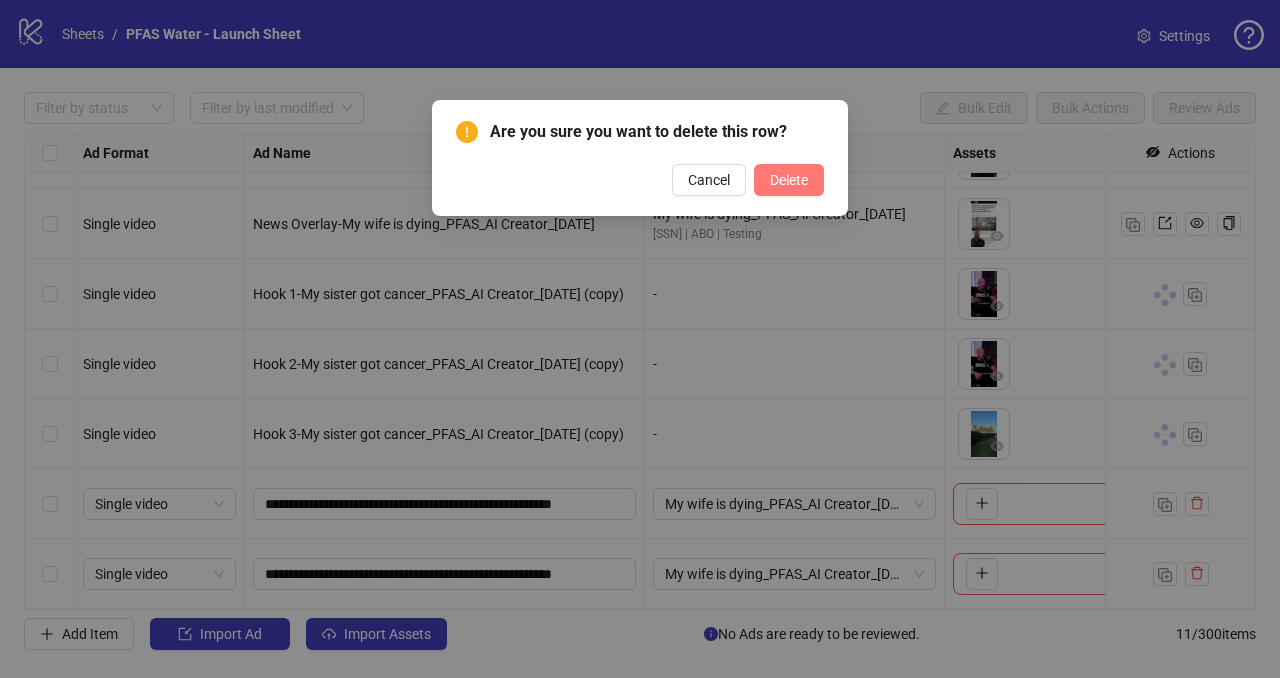click on "Delete" at bounding box center [789, 180] 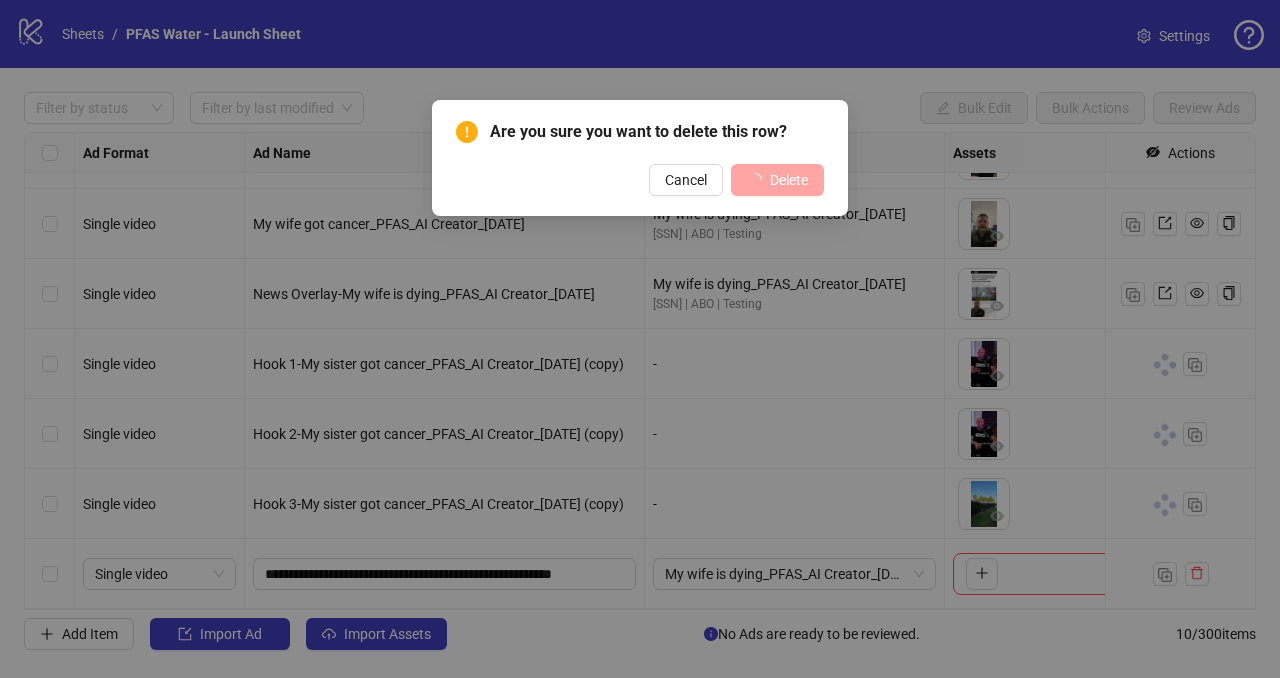 scroll, scrollTop: 264, scrollLeft: 0, axis: vertical 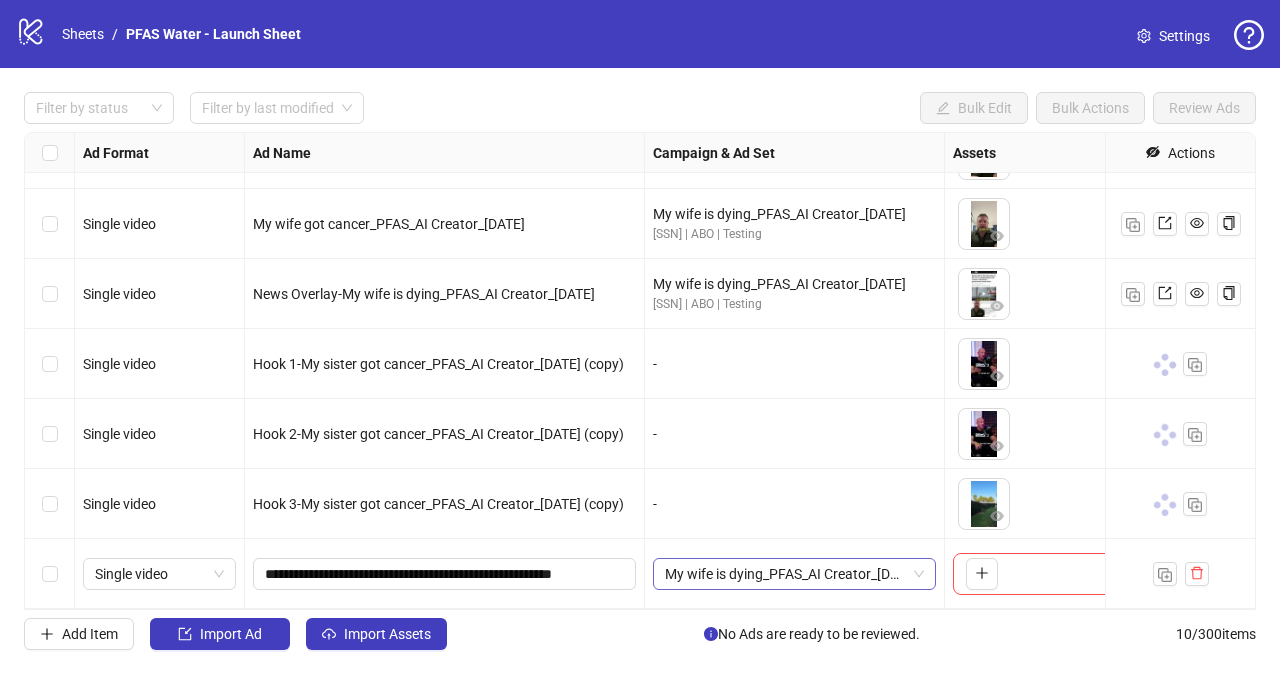 click on "My wife is dying_PFAS_AI Creator_[DATE]" at bounding box center [794, 574] 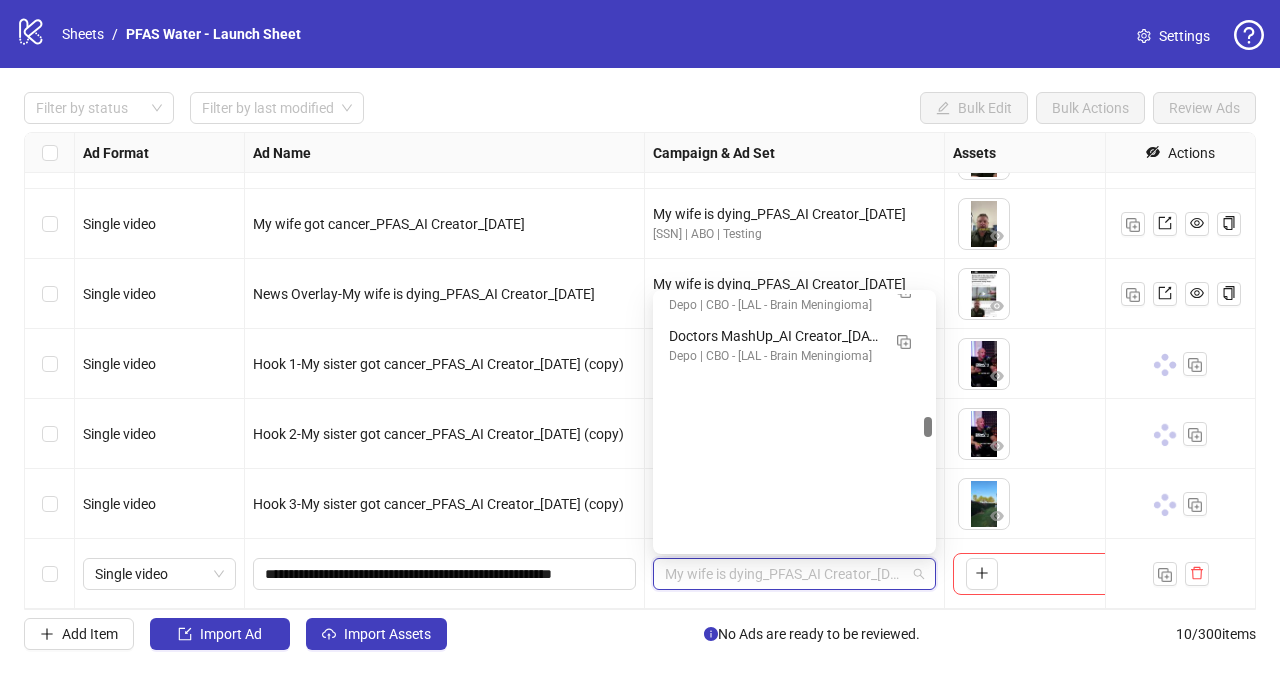 scroll, scrollTop: 6956, scrollLeft: 0, axis: vertical 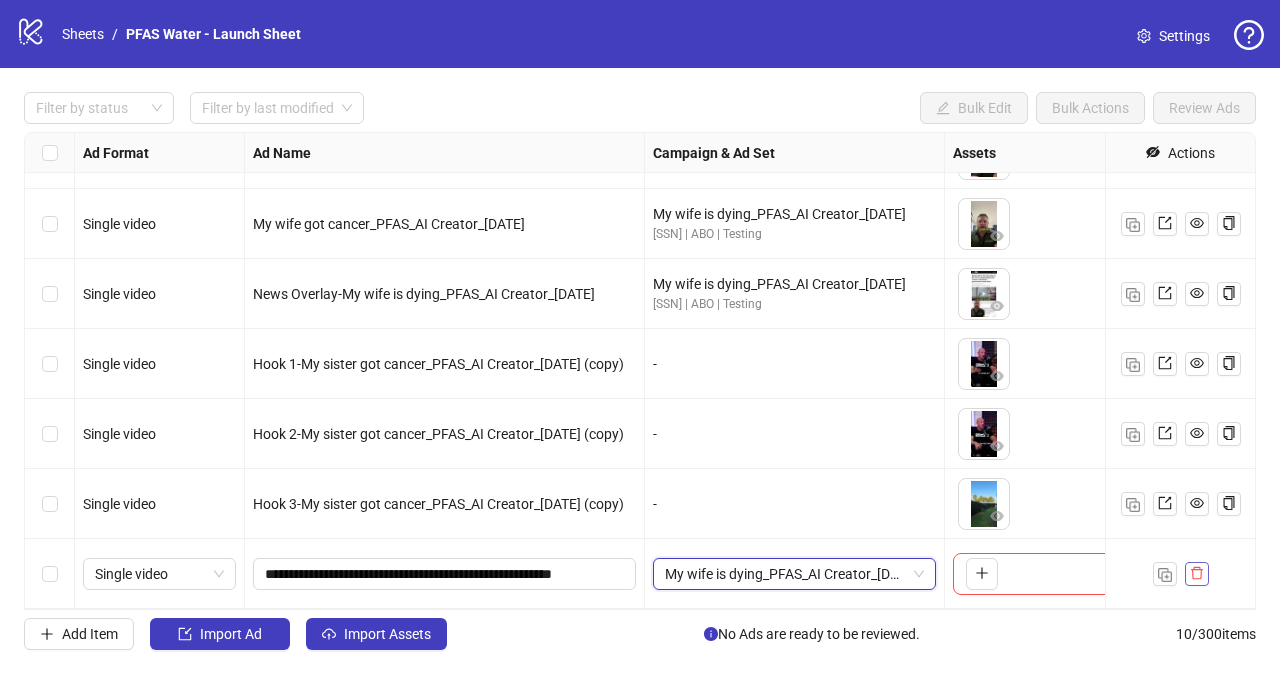 click 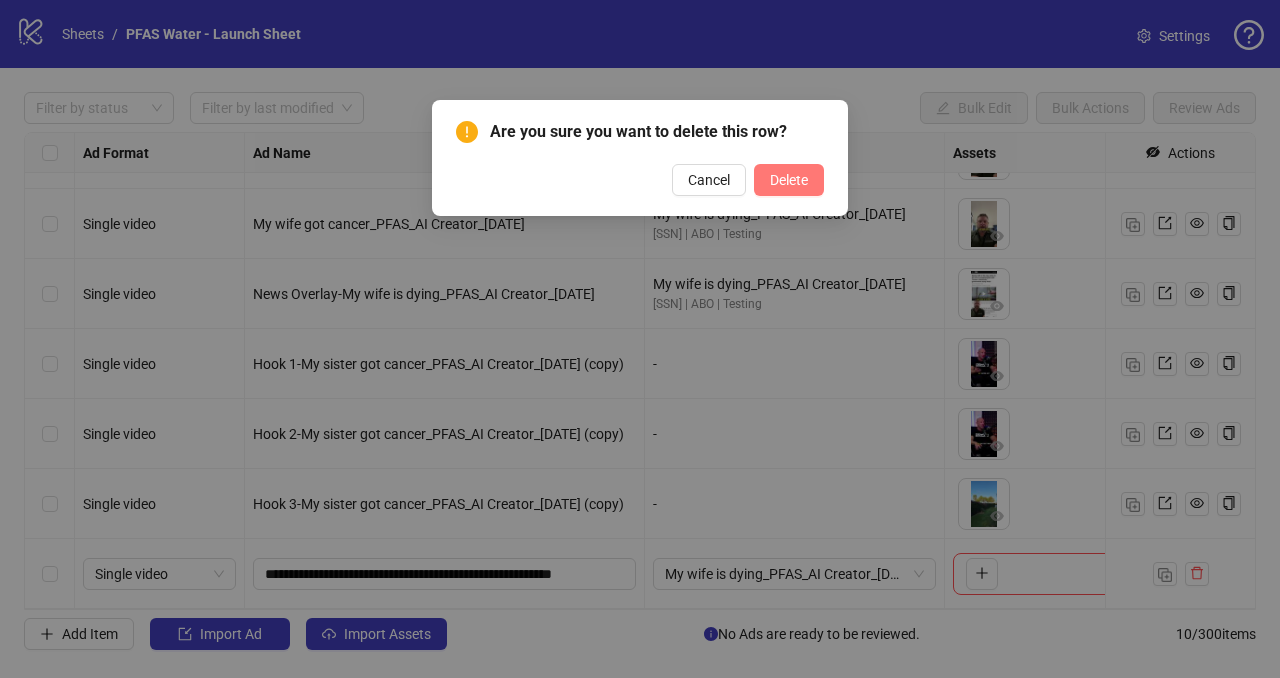 click on "Delete" at bounding box center (789, 180) 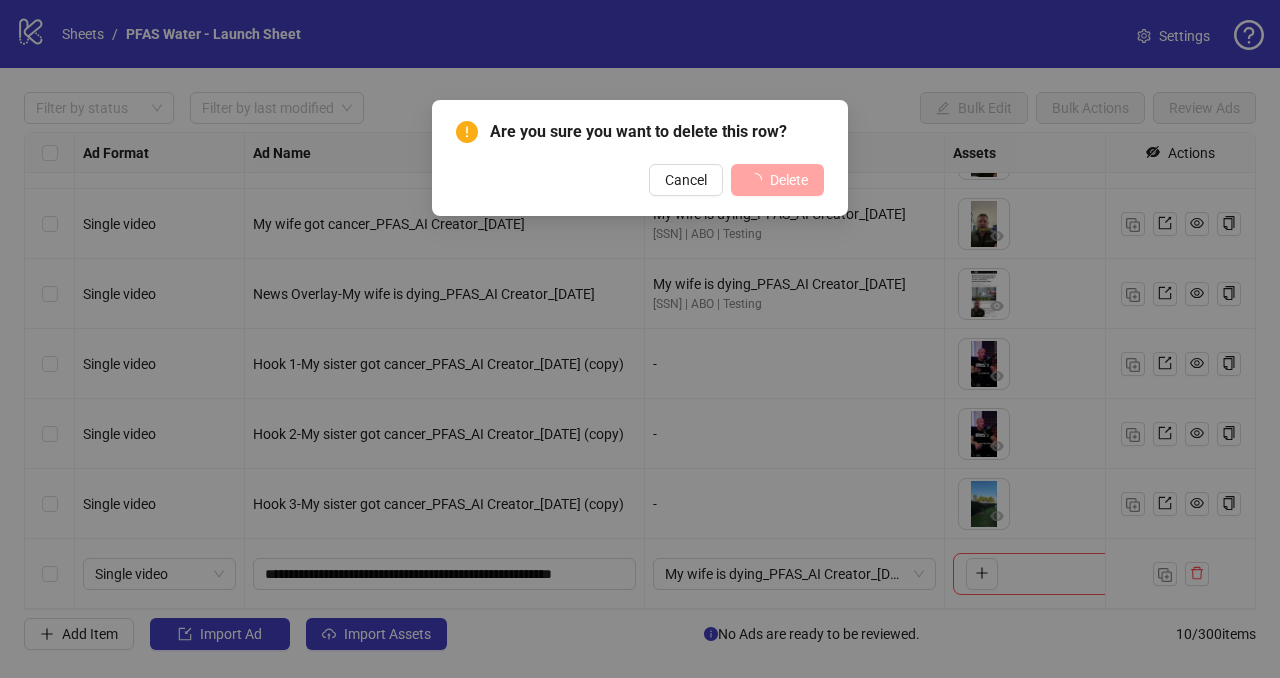 scroll, scrollTop: 194, scrollLeft: 0, axis: vertical 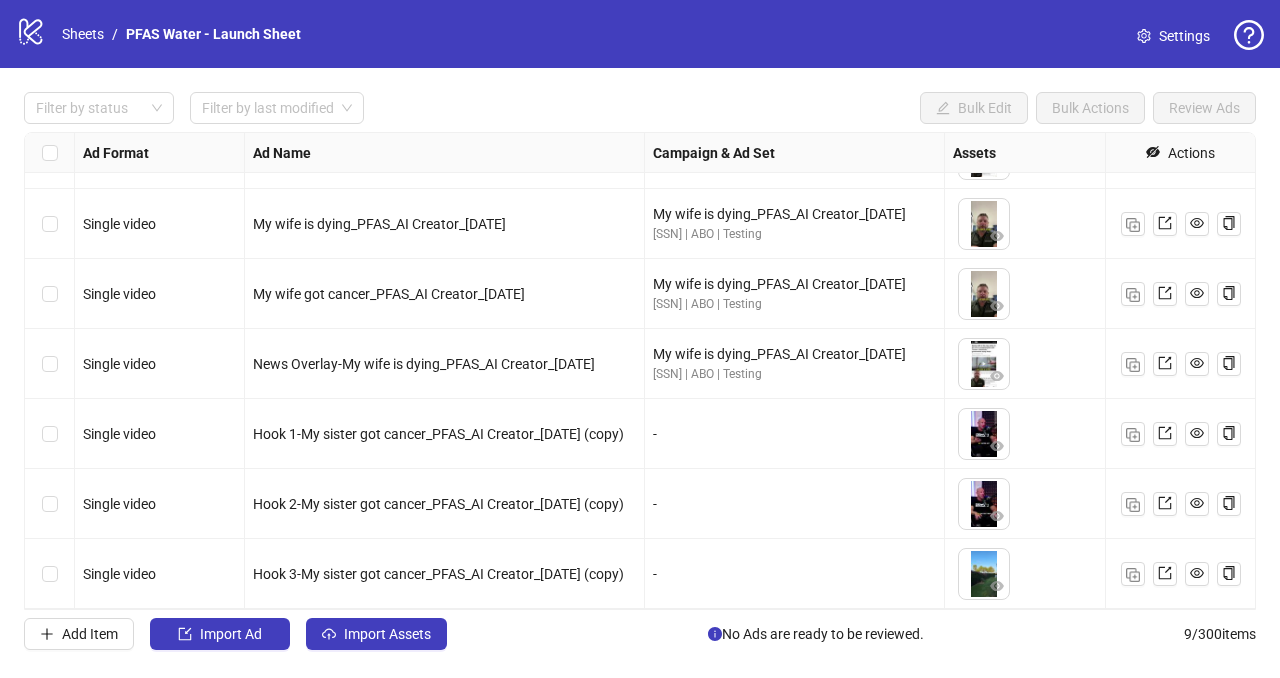 click on "logo/logo-mobile" 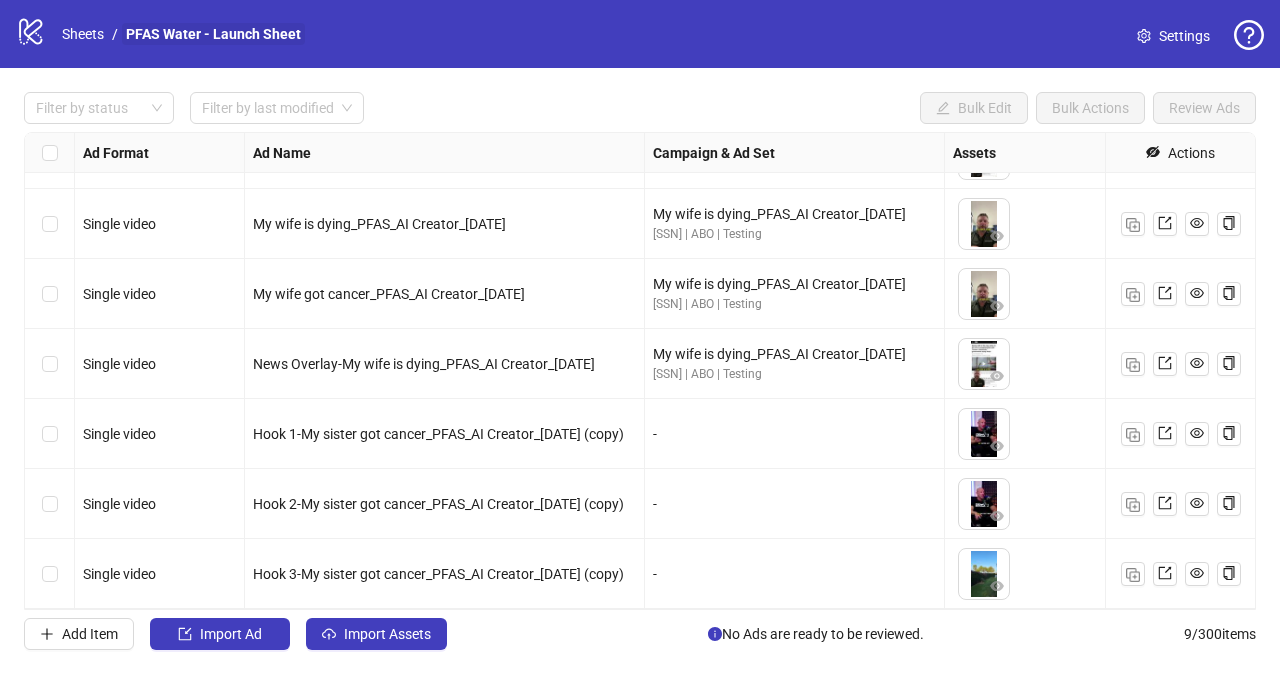 click on "PFAS Water - Launch Sheet" at bounding box center (213, 34) 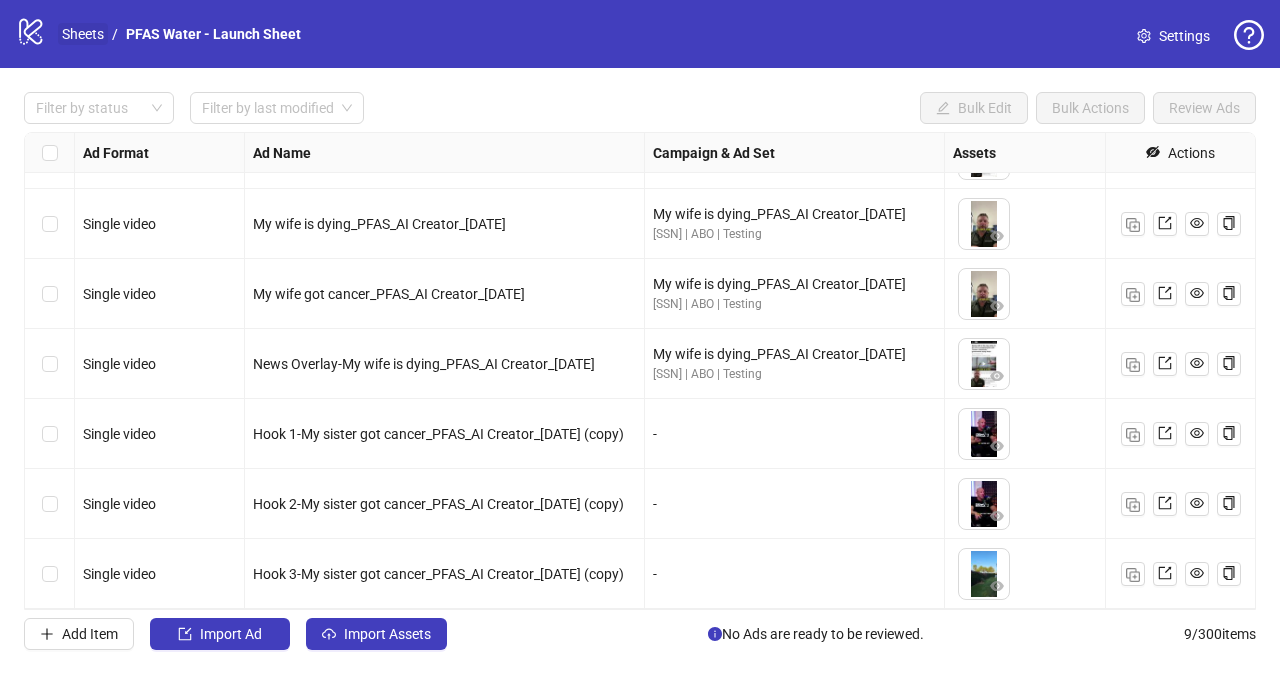 click on "Sheets" at bounding box center (83, 34) 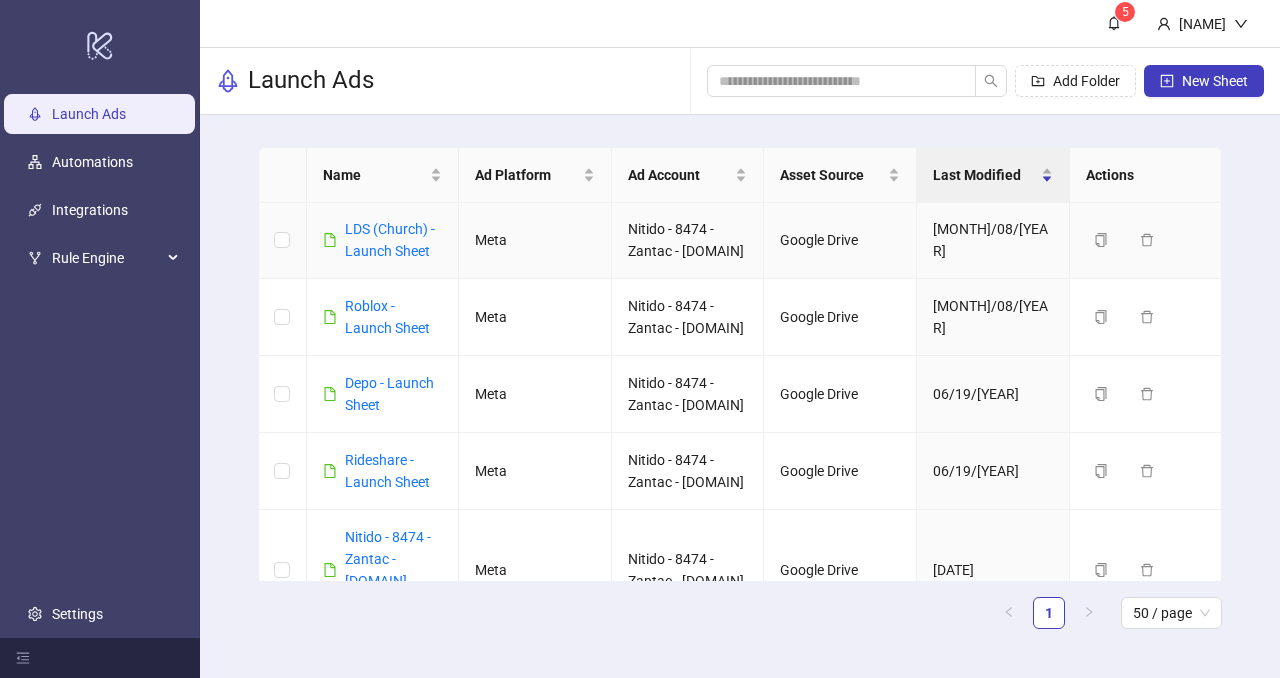 scroll, scrollTop: 349, scrollLeft: 0, axis: vertical 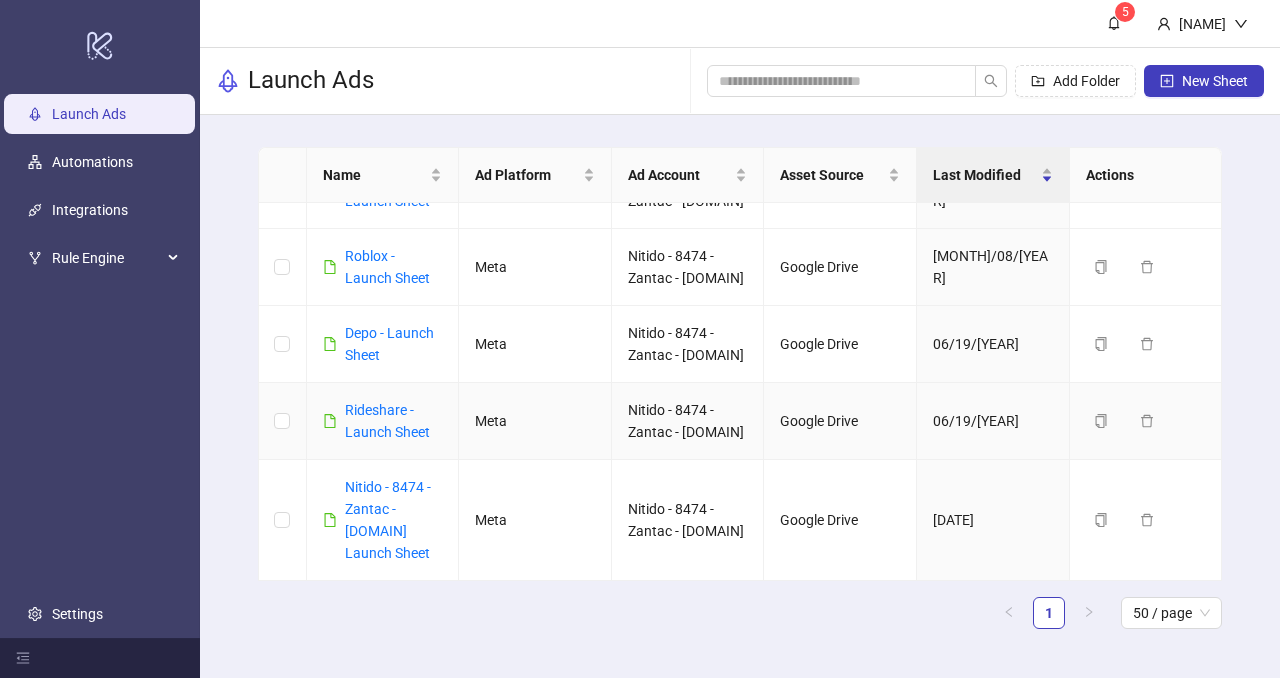 click on "Rideshare - Launch Sheet" at bounding box center (394, 421) 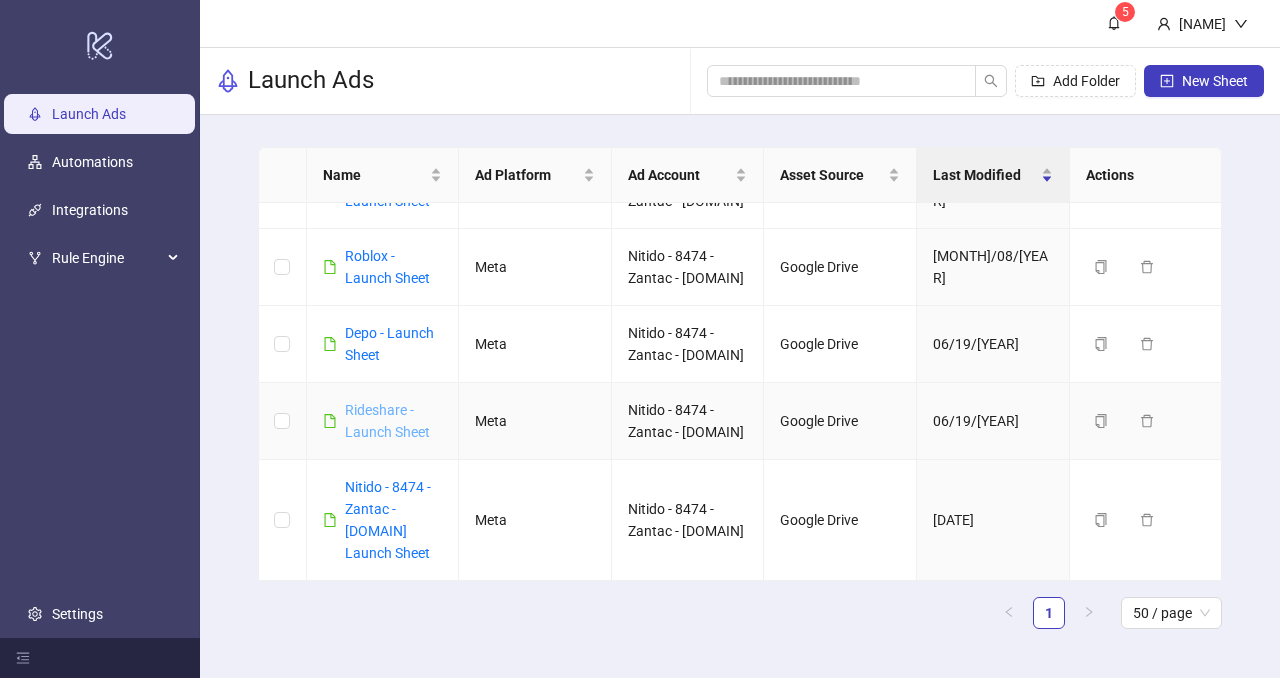 click on "Rideshare - Launch Sheet" at bounding box center (387, 421) 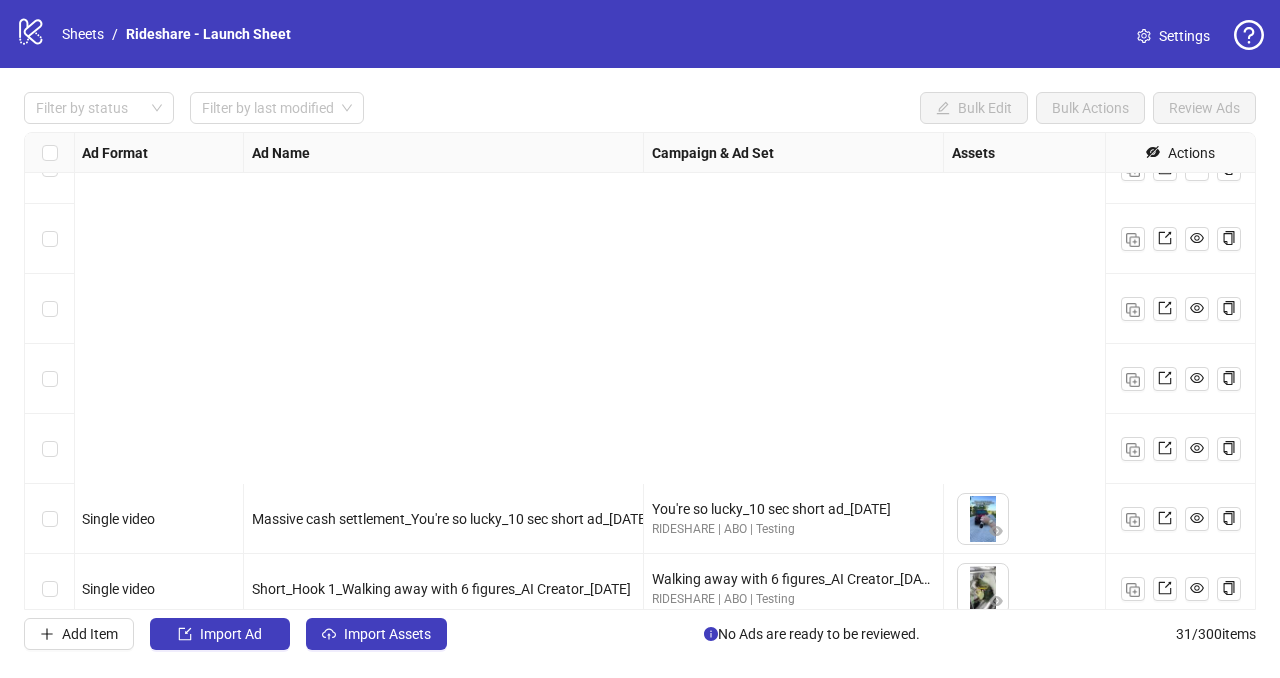 scroll, scrollTop: 1734, scrollLeft: 1, axis: both 